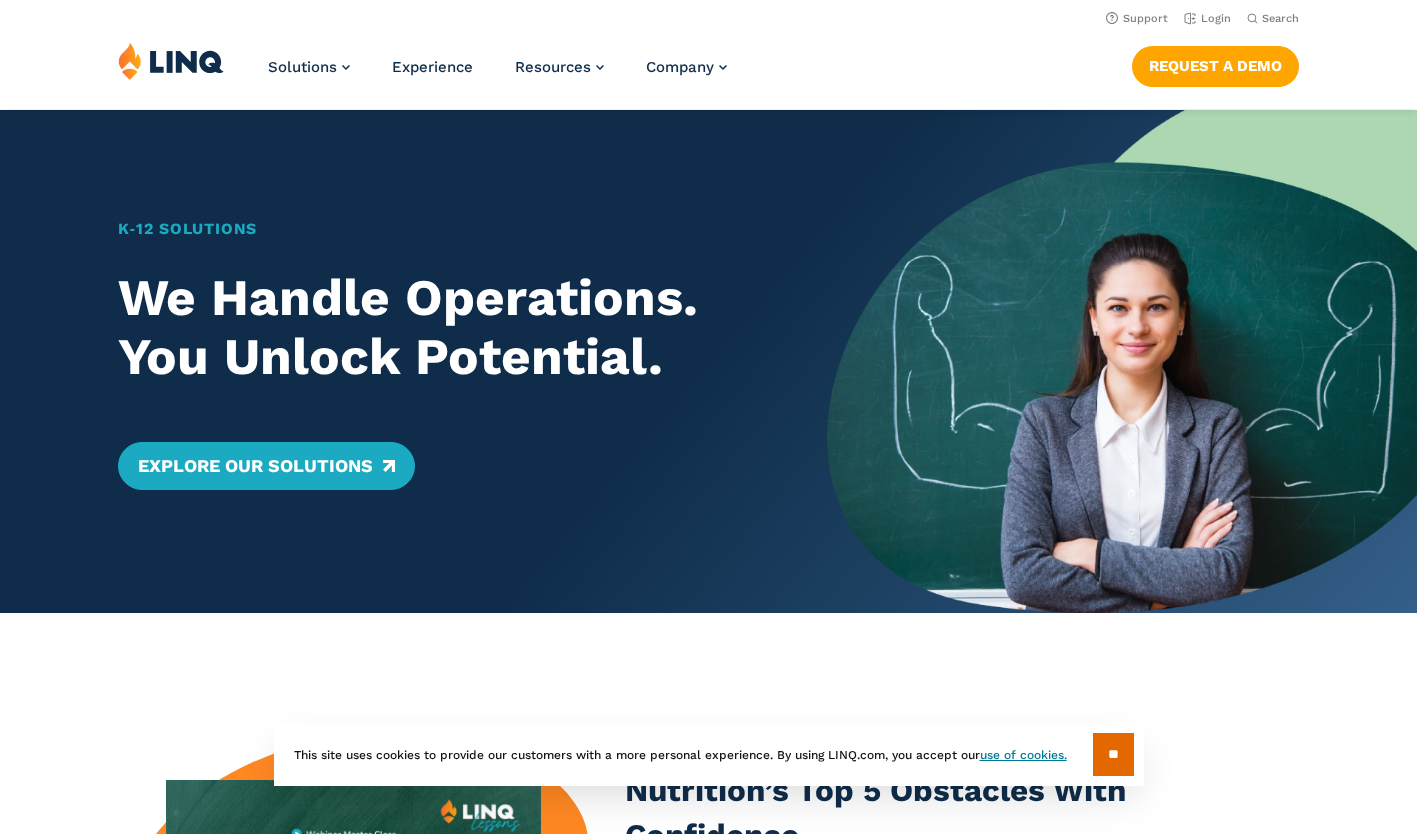 scroll, scrollTop: 0, scrollLeft: 0, axis: both 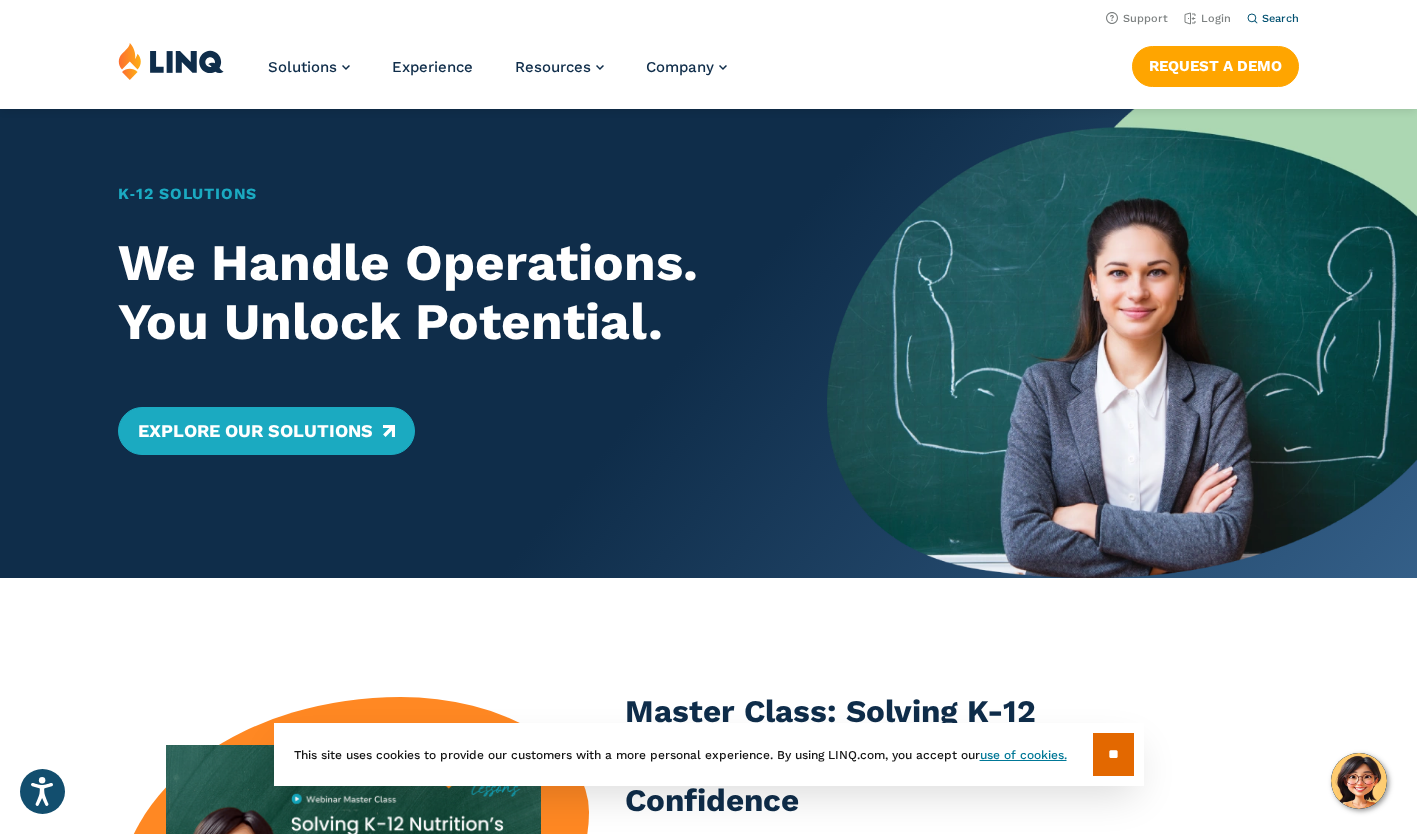 click on "Search" at bounding box center (1280, 18) 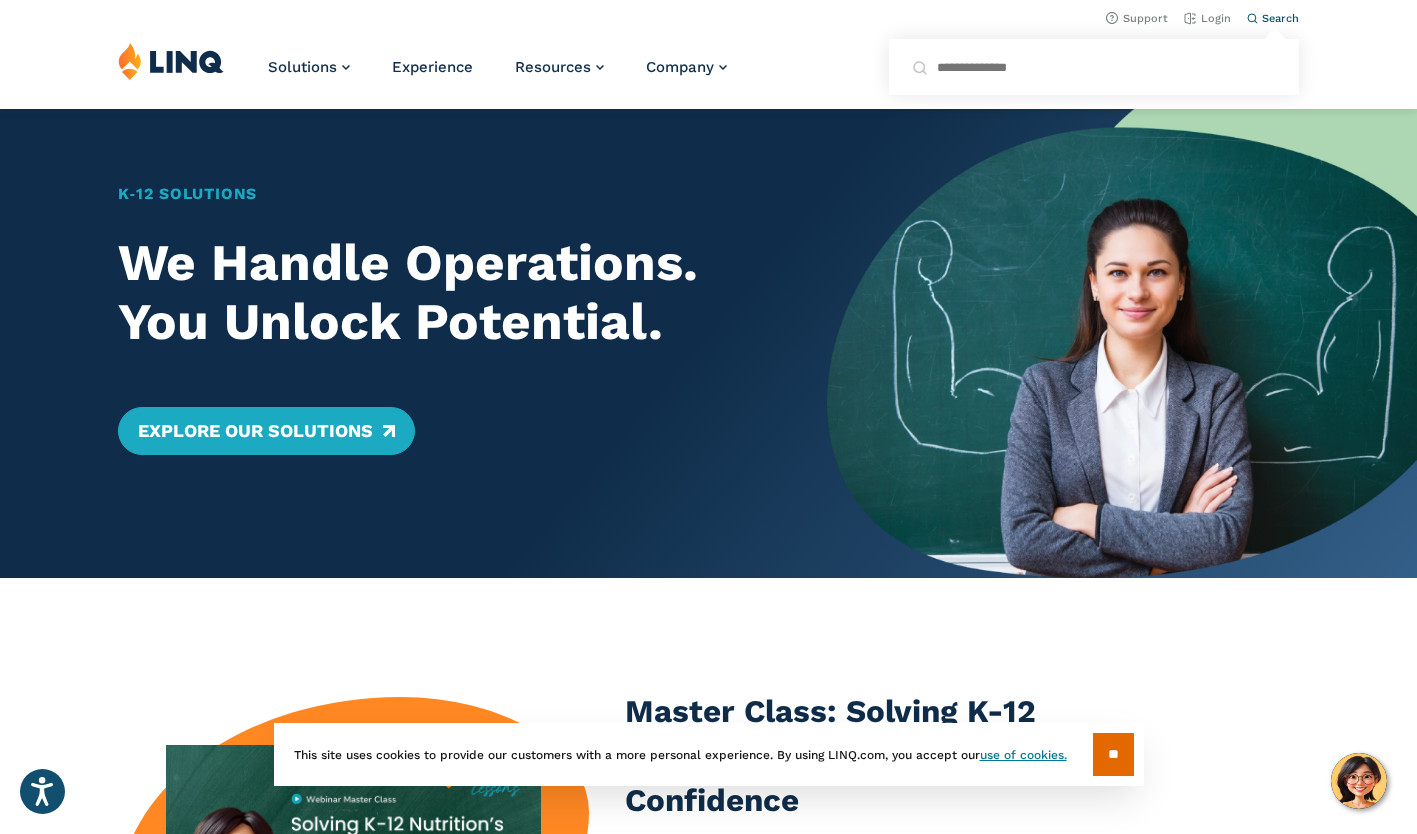 click on "Search for:" at bounding box center (1094, 67) 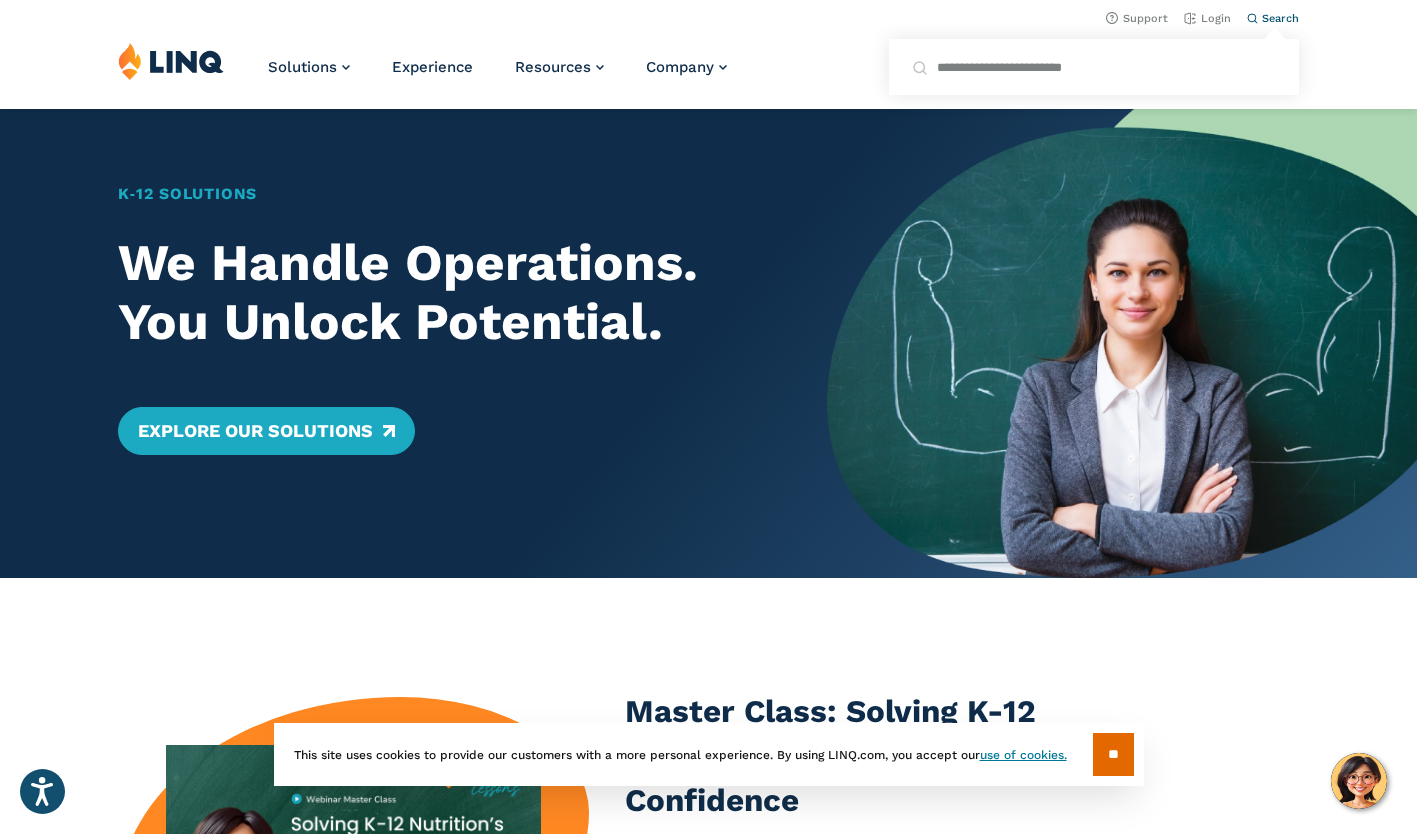 type on "**********" 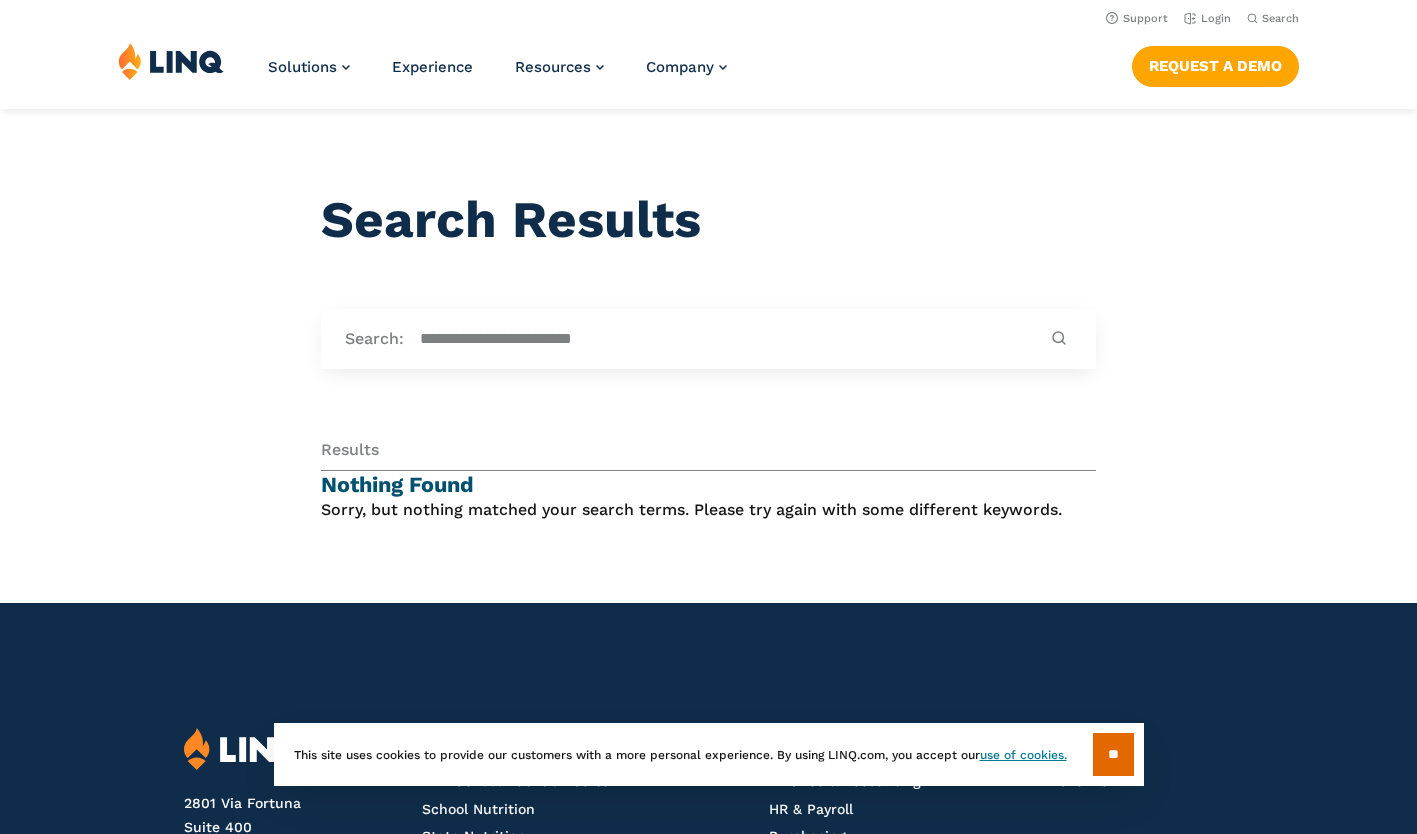 scroll, scrollTop: 0, scrollLeft: 0, axis: both 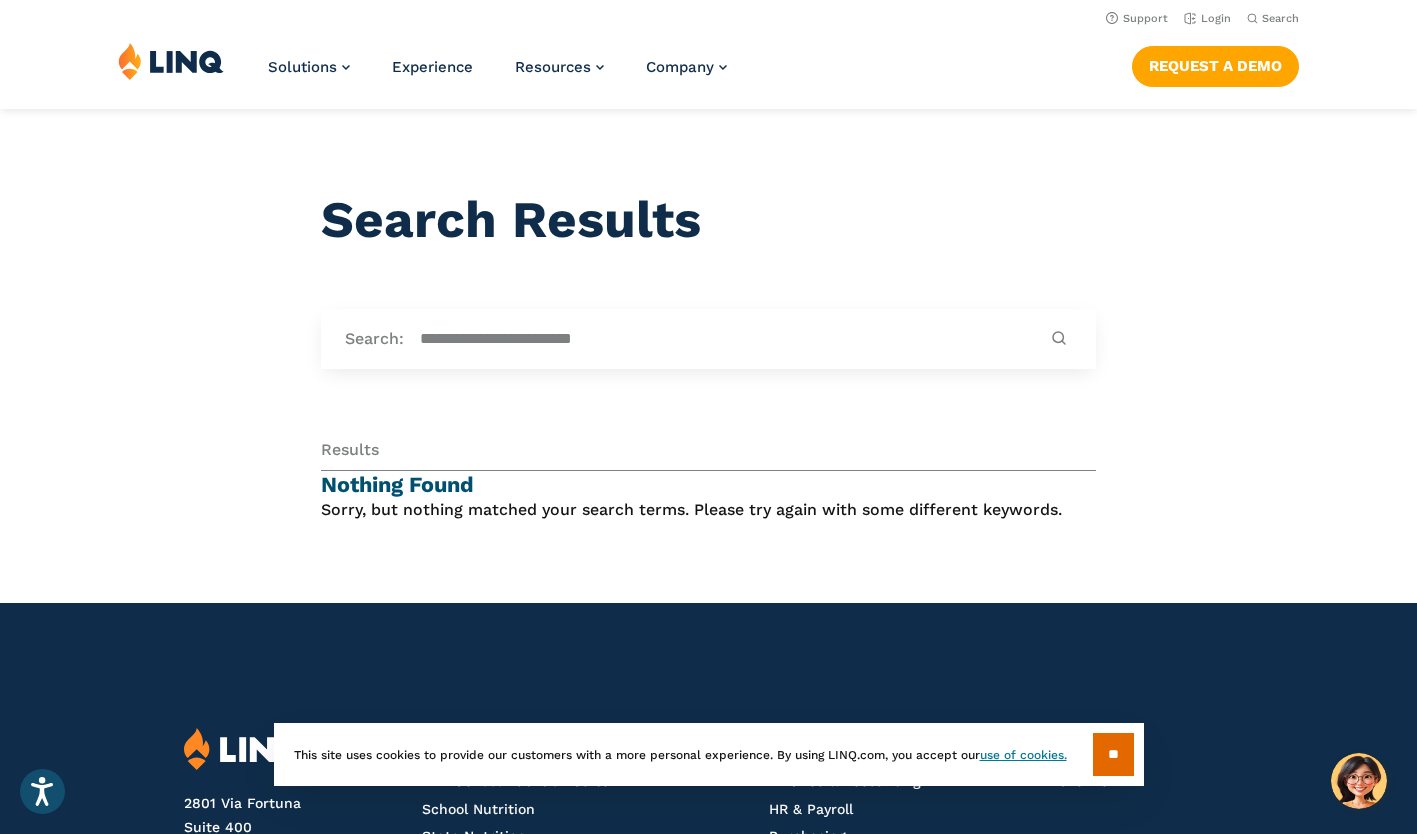 click on "**********" at bounding box center [725, 339] 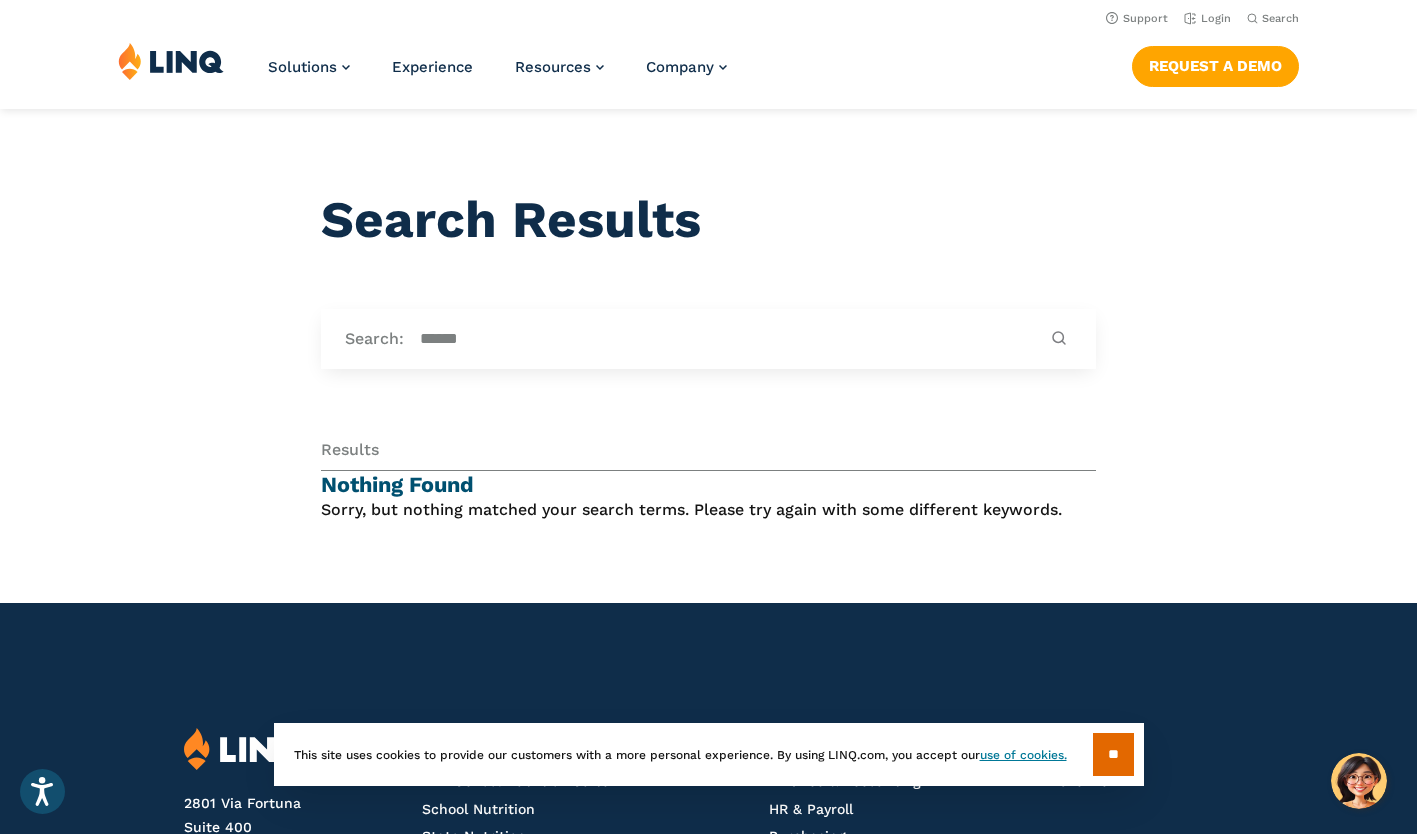 type on "*****" 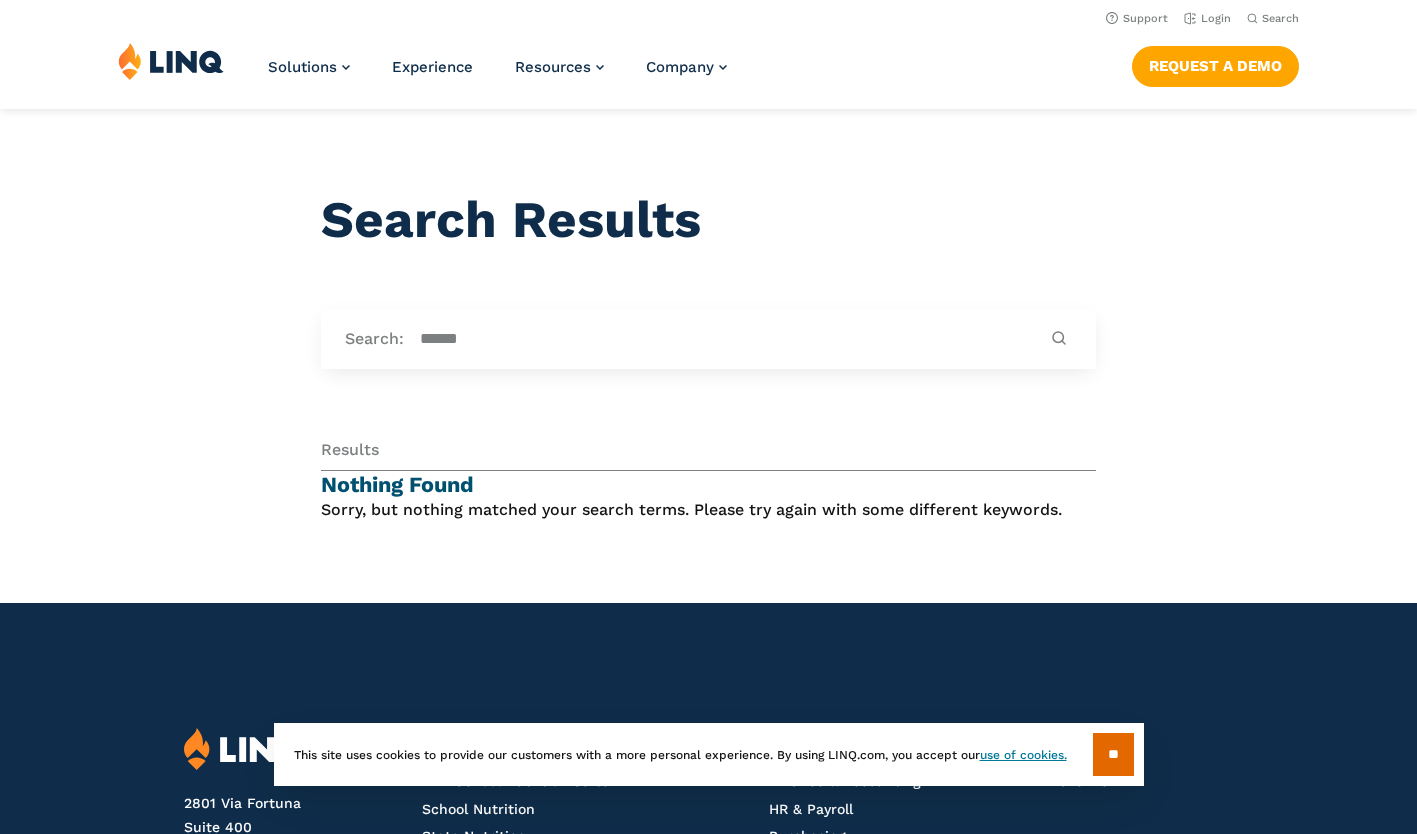 scroll, scrollTop: 0, scrollLeft: 0, axis: both 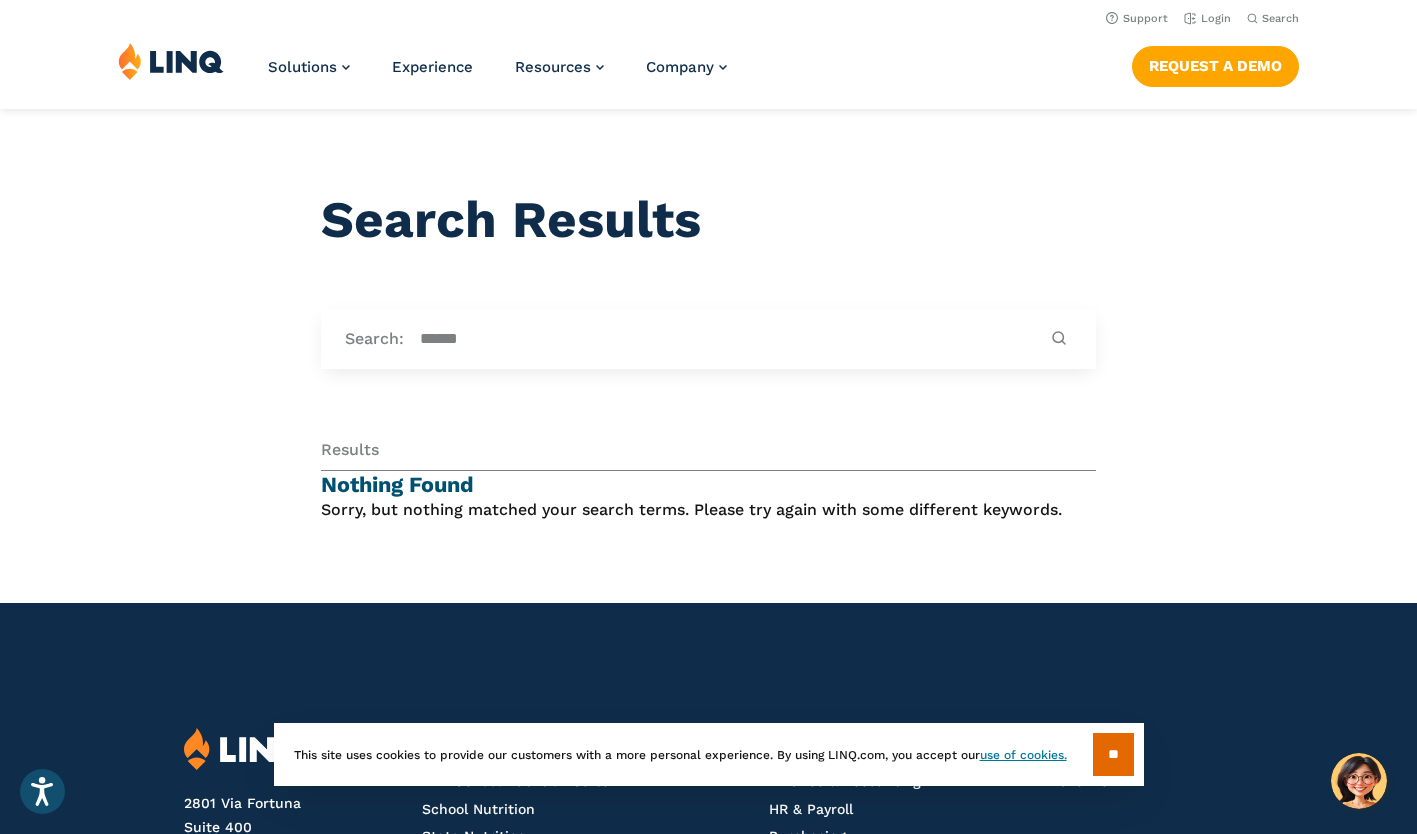 drag, startPoint x: 0, startPoint y: 0, endPoint x: 642, endPoint y: 335, distance: 724.1471 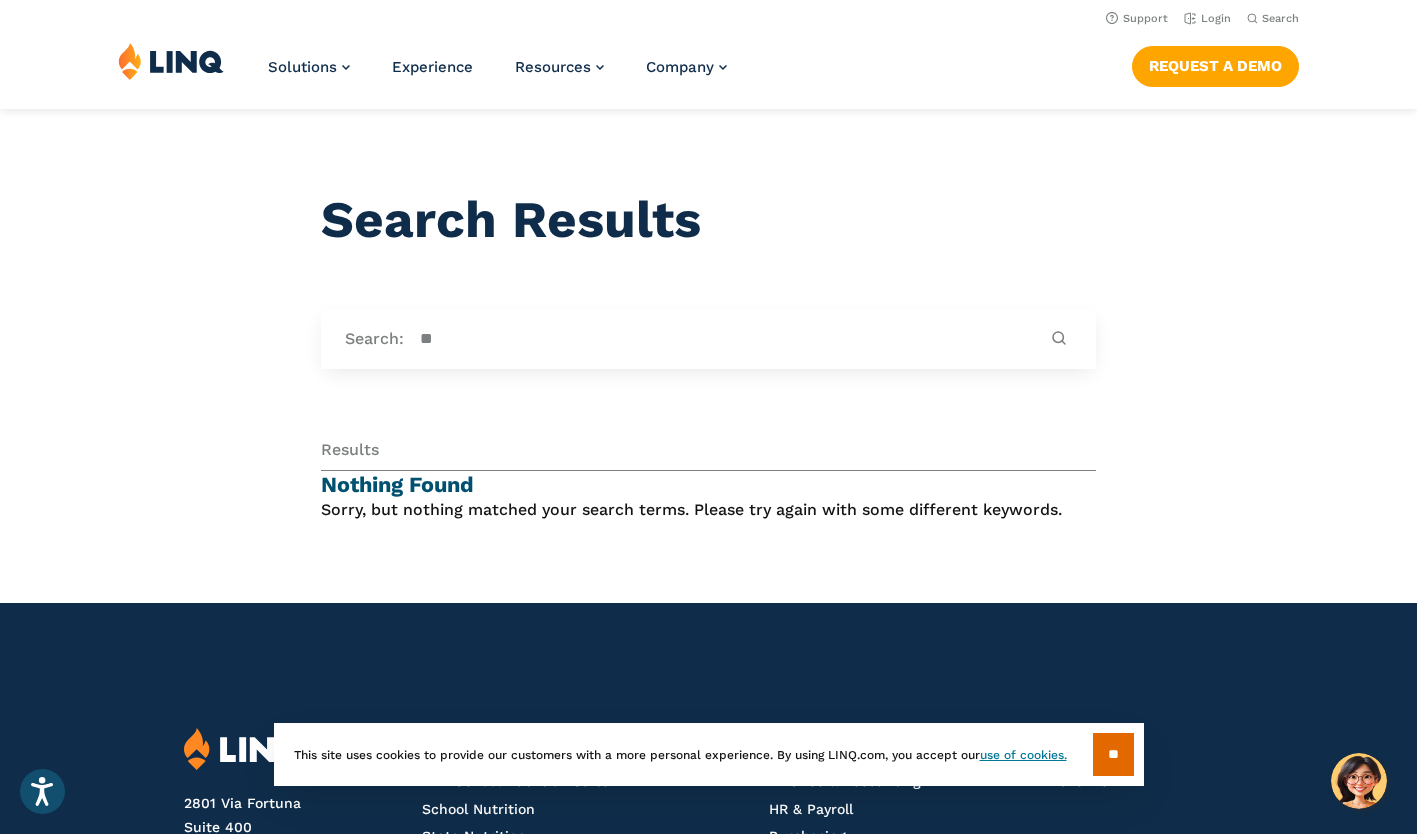 type on "*" 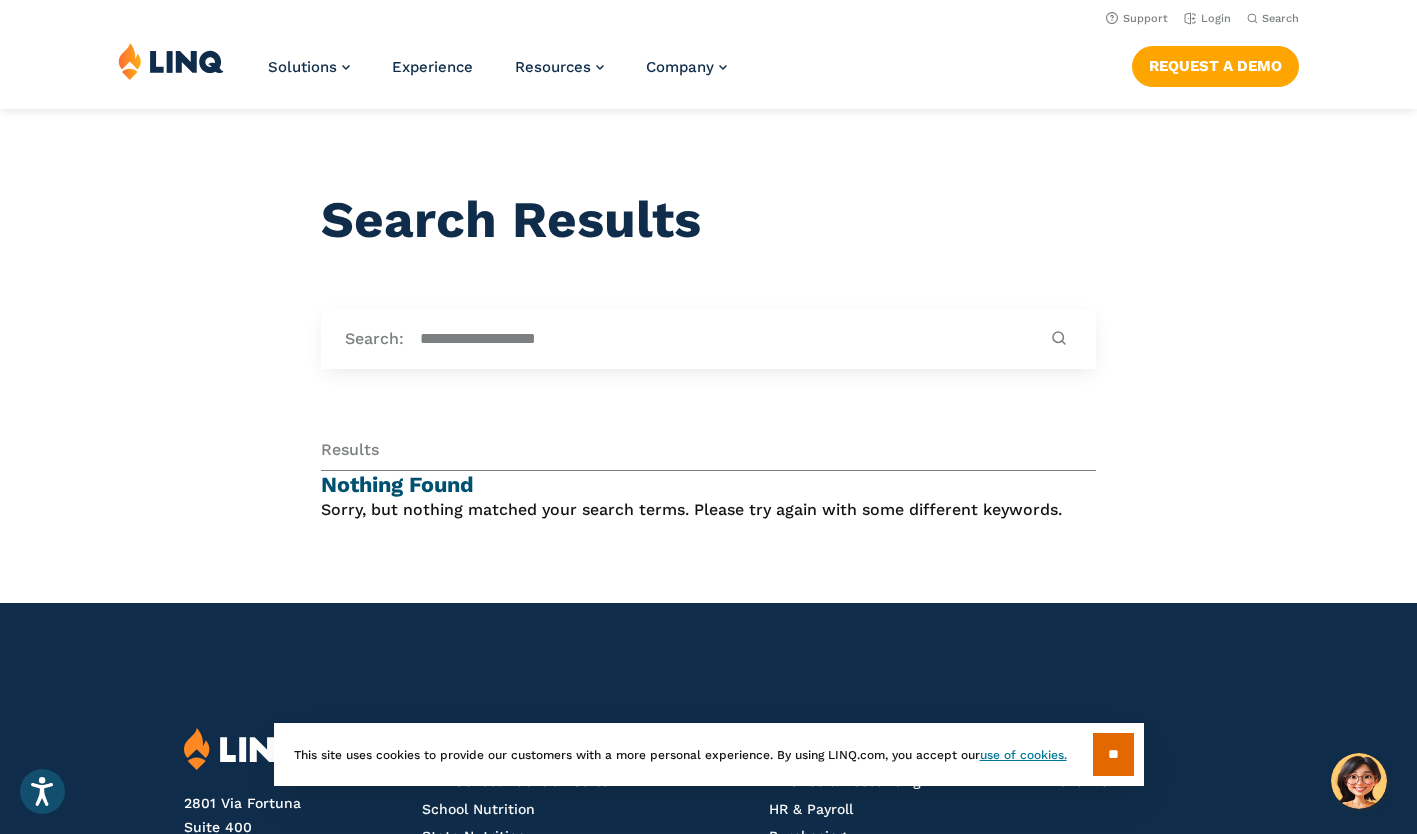 type on "**********" 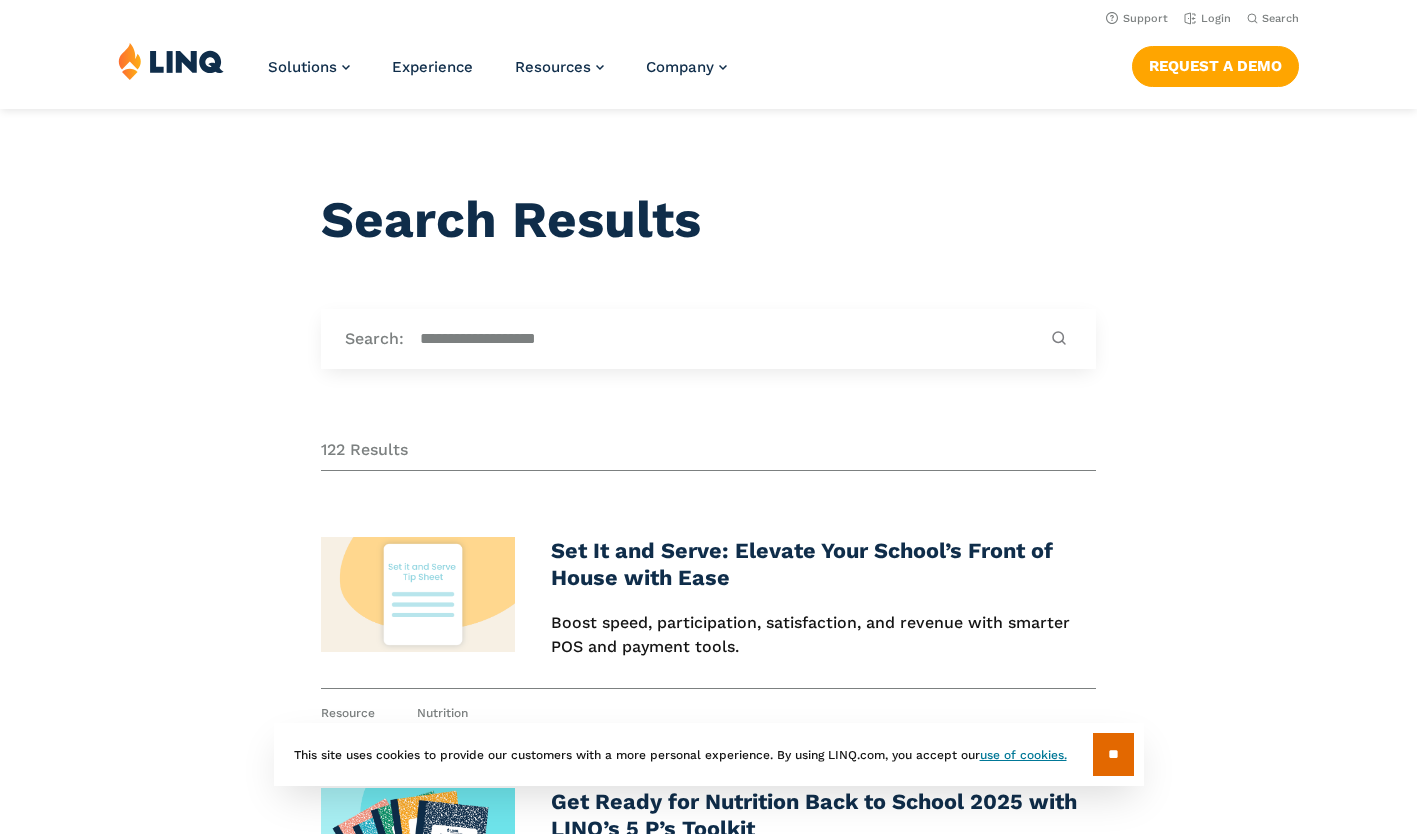 scroll, scrollTop: 0, scrollLeft: 0, axis: both 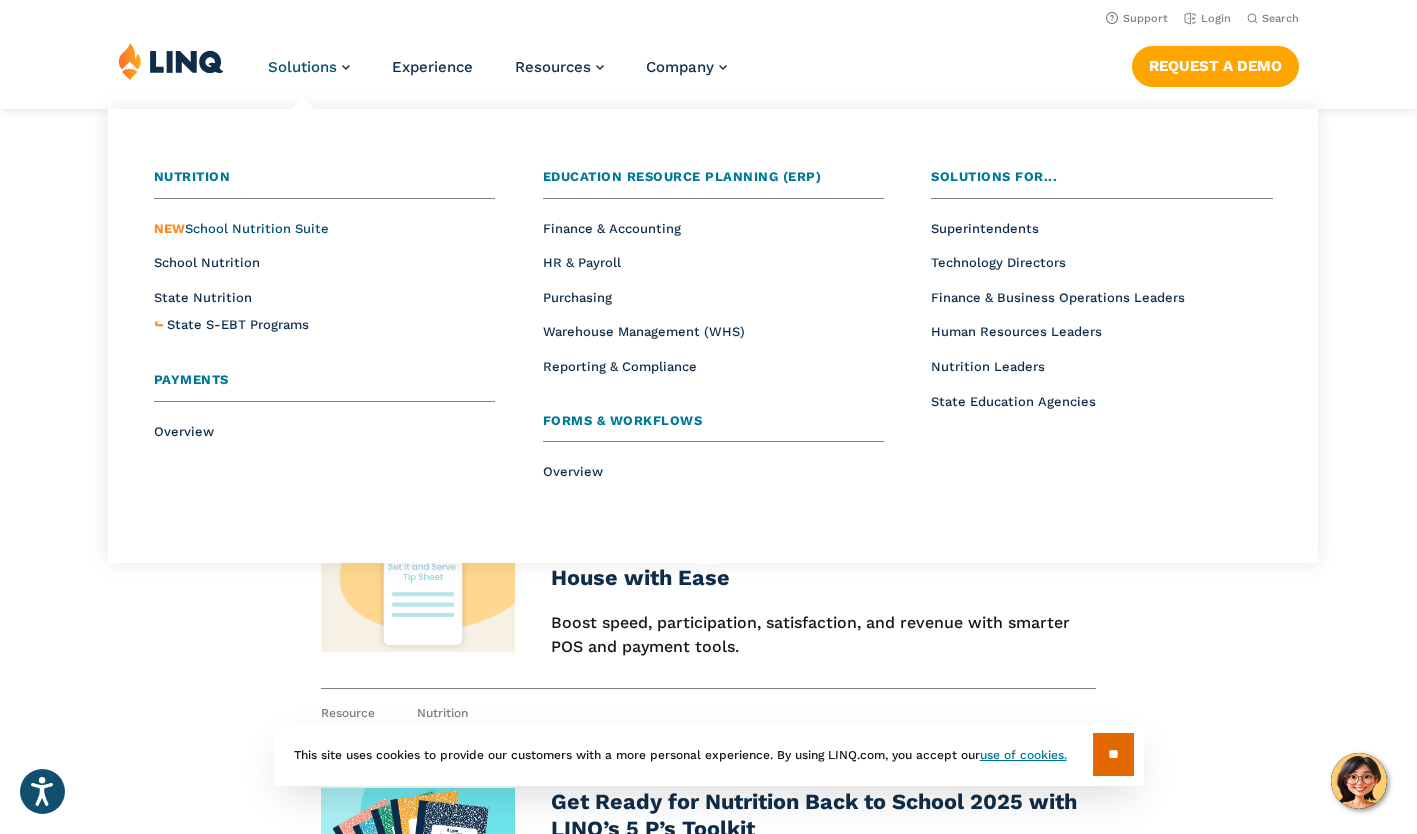 click on "NEW  School Nutrition Suite" at bounding box center (241, 228) 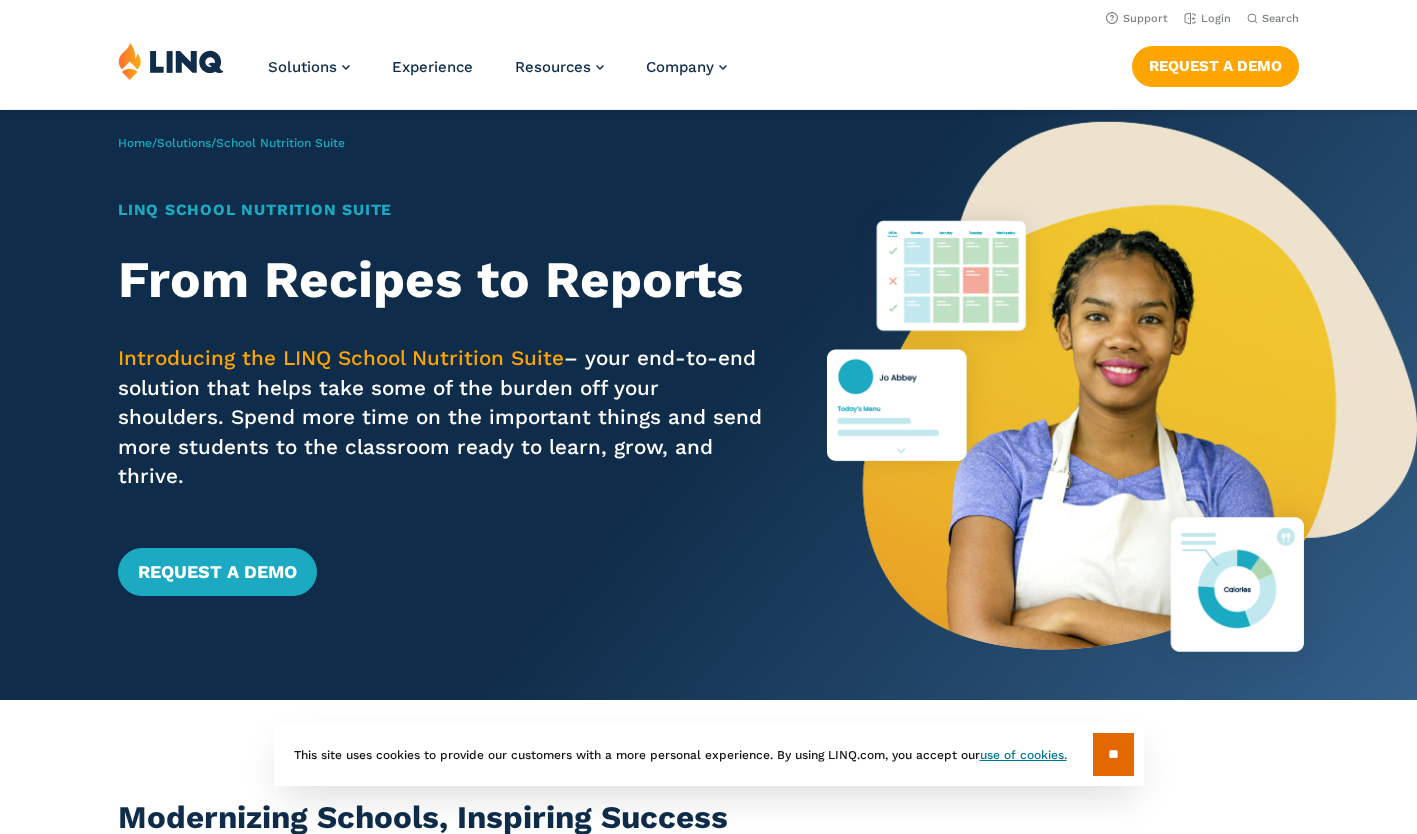 scroll, scrollTop: 0, scrollLeft: 0, axis: both 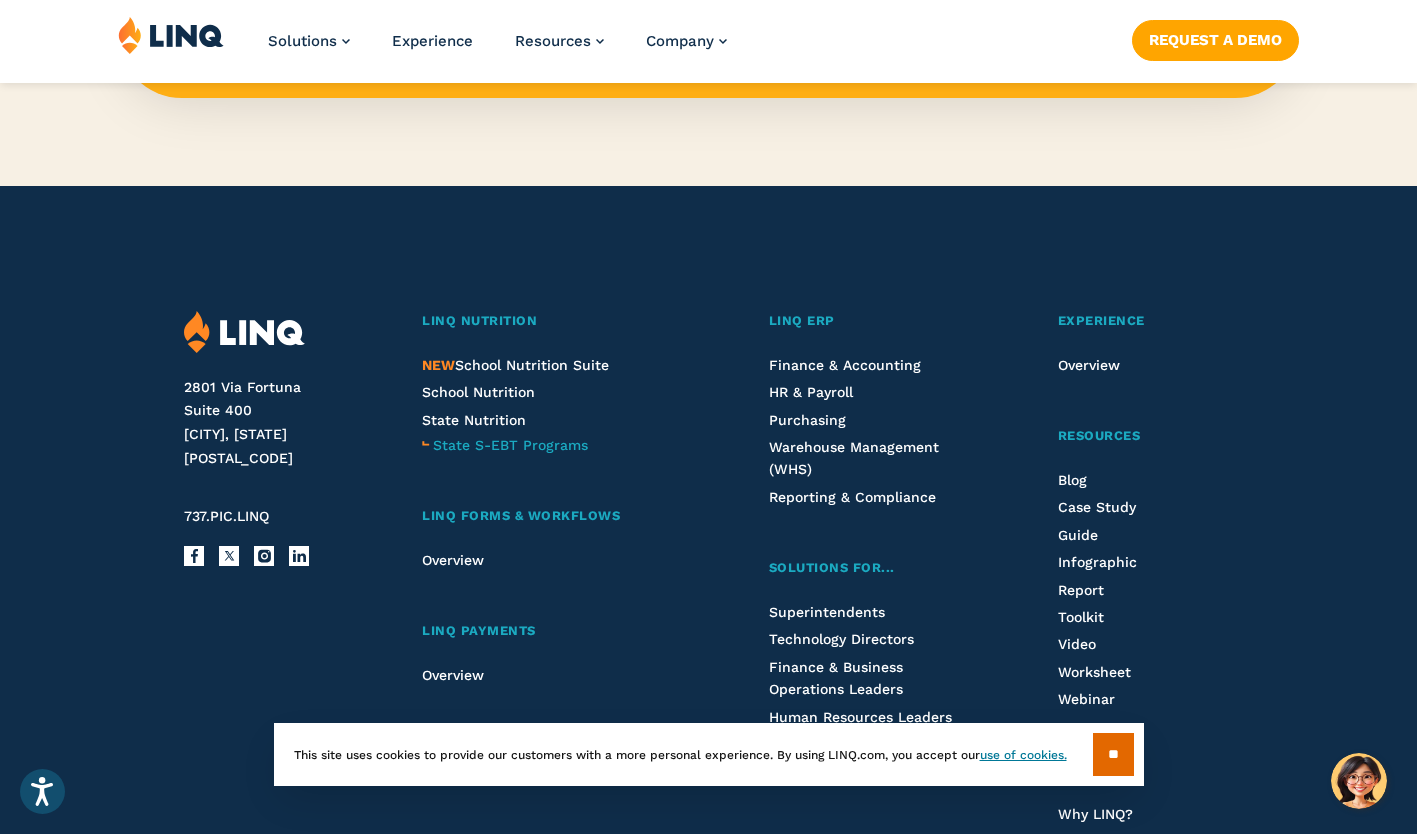 click on "State S-EBT Programs" at bounding box center [510, 445] 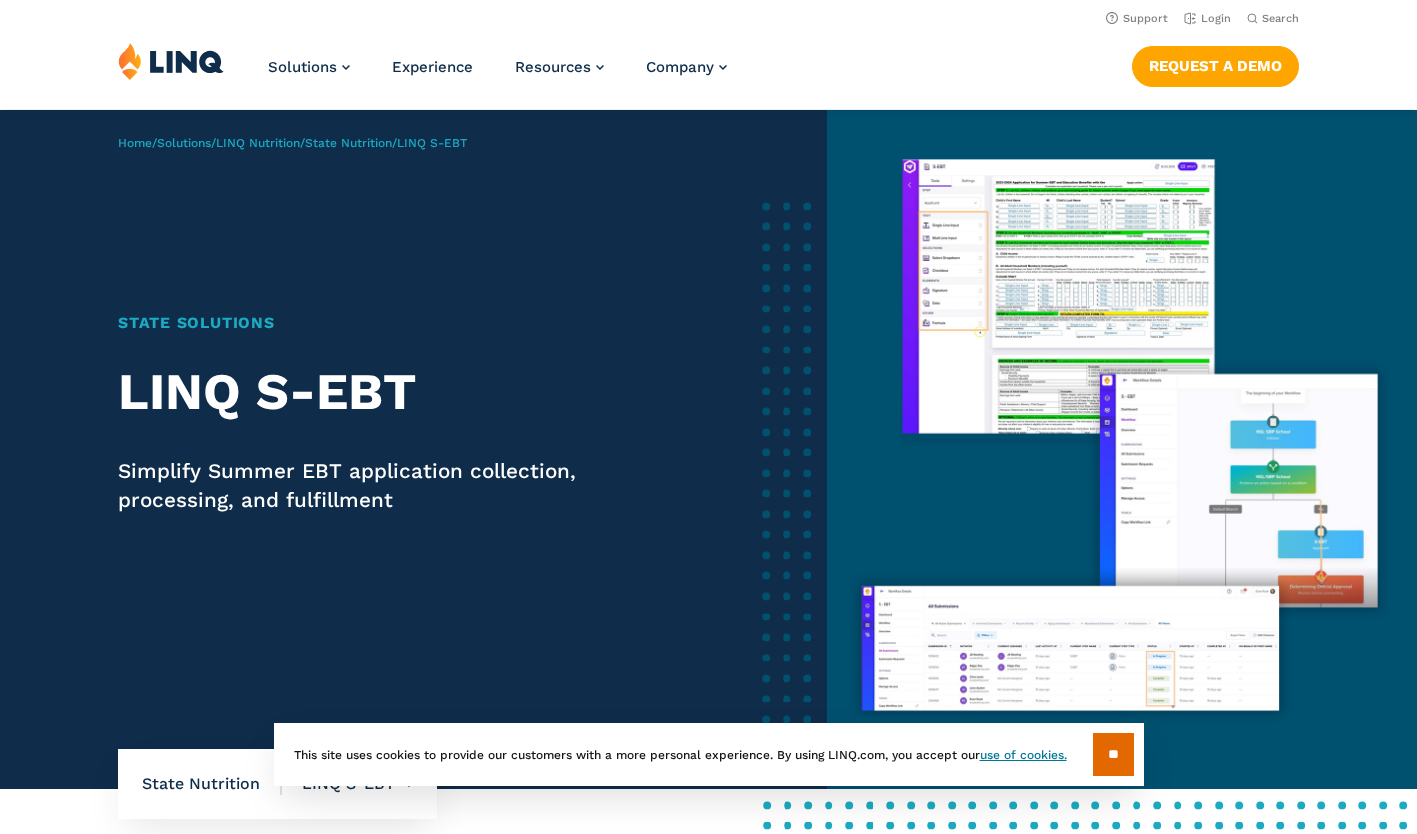 scroll, scrollTop: 0, scrollLeft: 0, axis: both 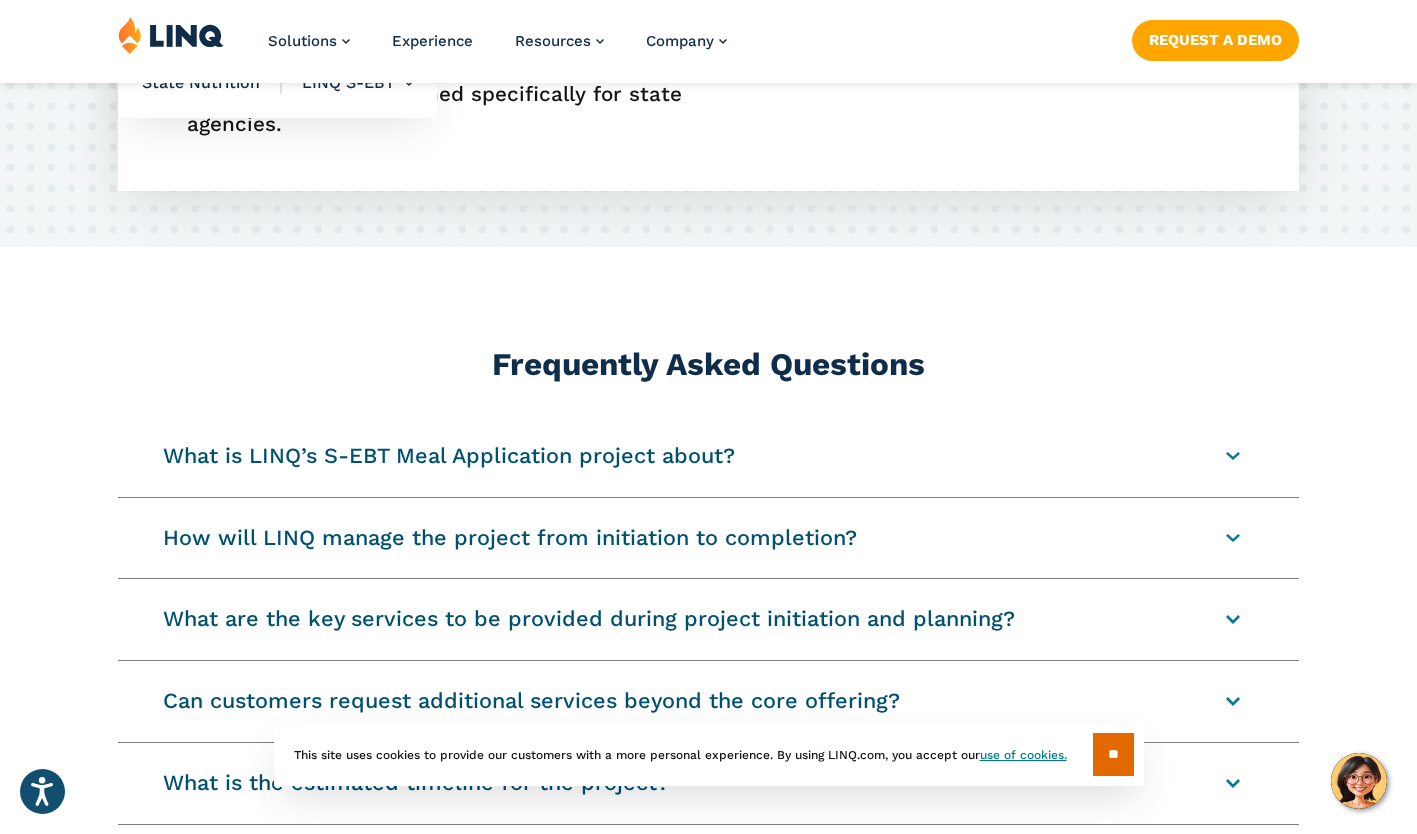 click on "What is LINQ’s S-EBT Meal Application project about?" at bounding box center [708, 456] 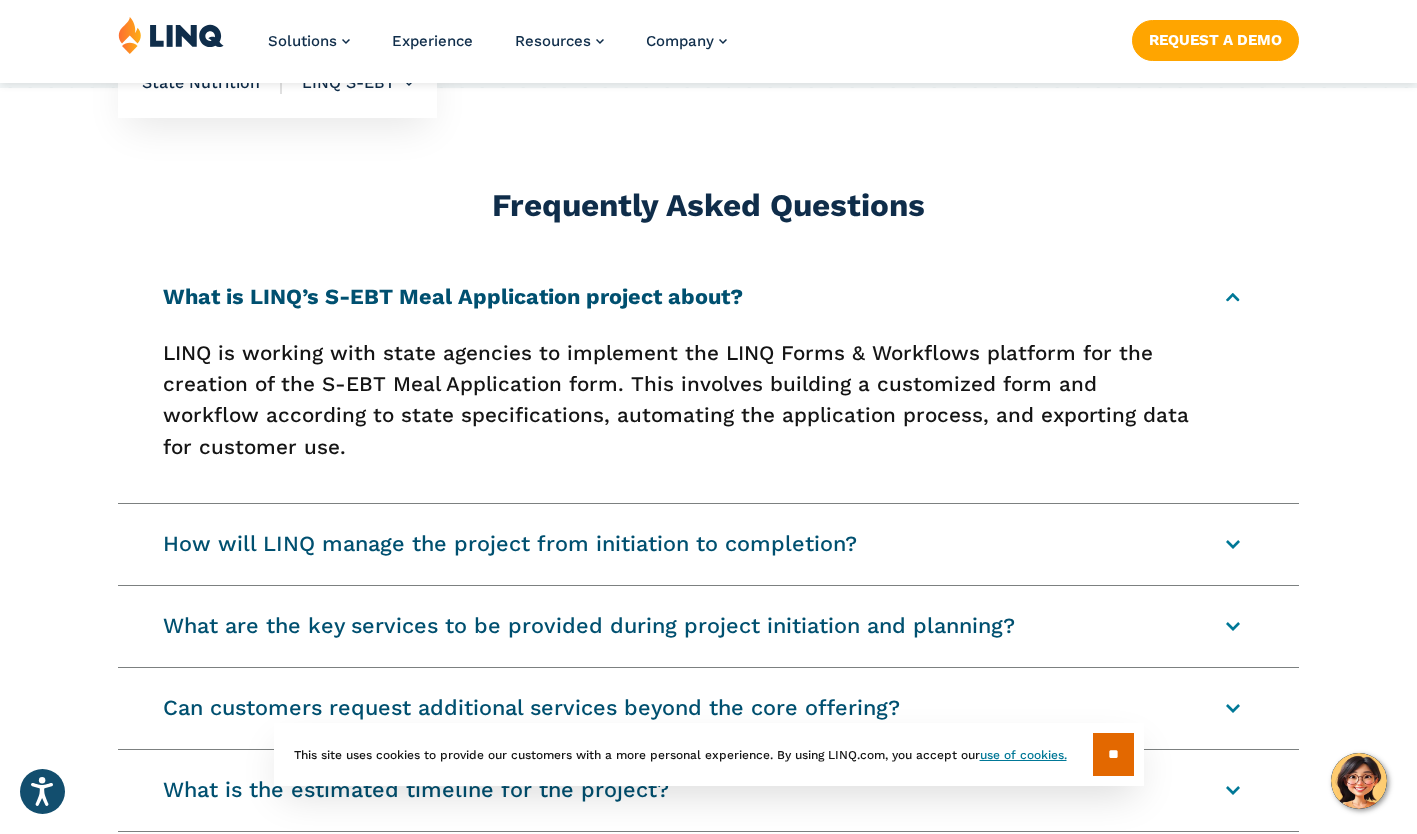 scroll, scrollTop: 2222, scrollLeft: 0, axis: vertical 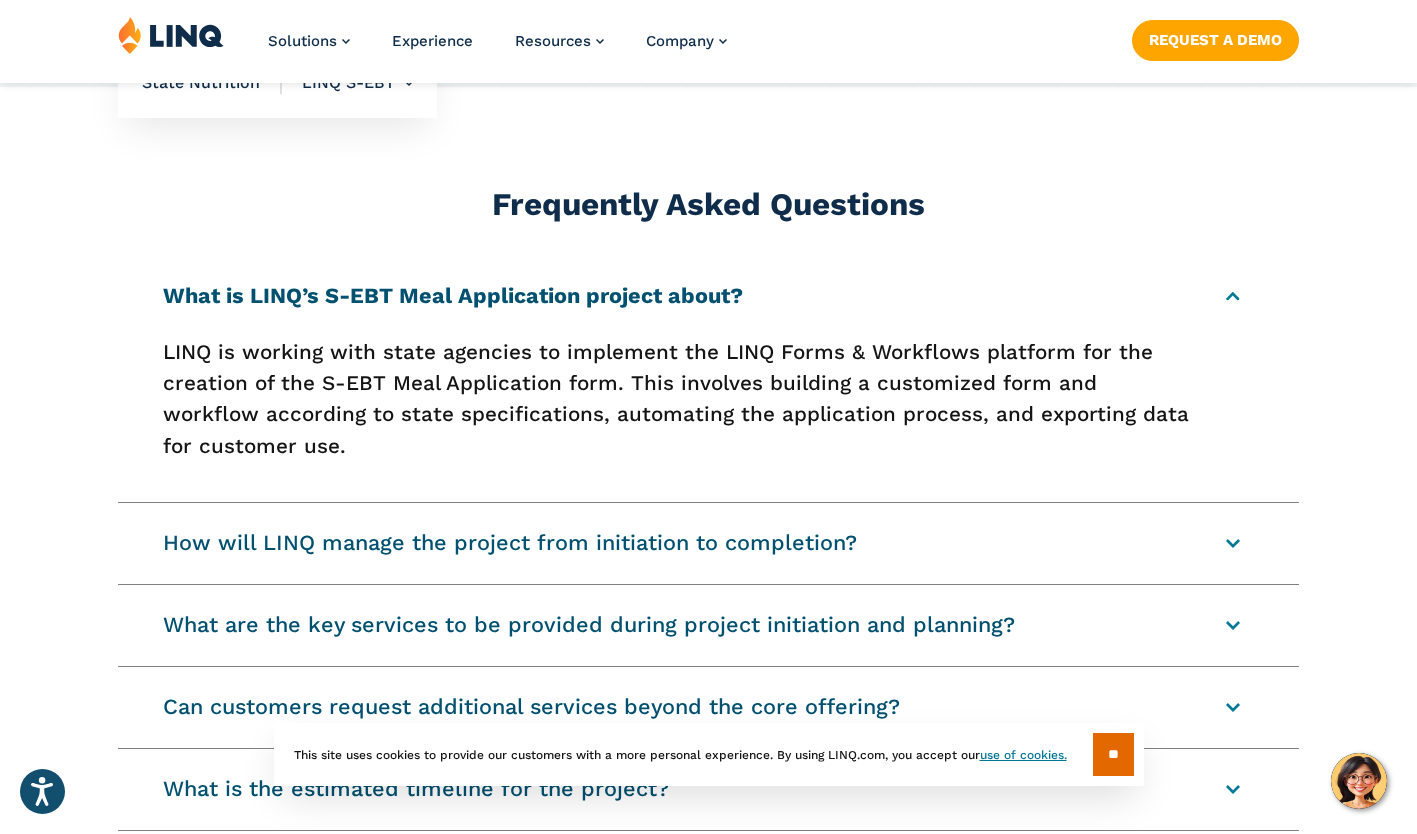 click on "How will LINQ manage the project from initiation to completion?" at bounding box center [708, 543] 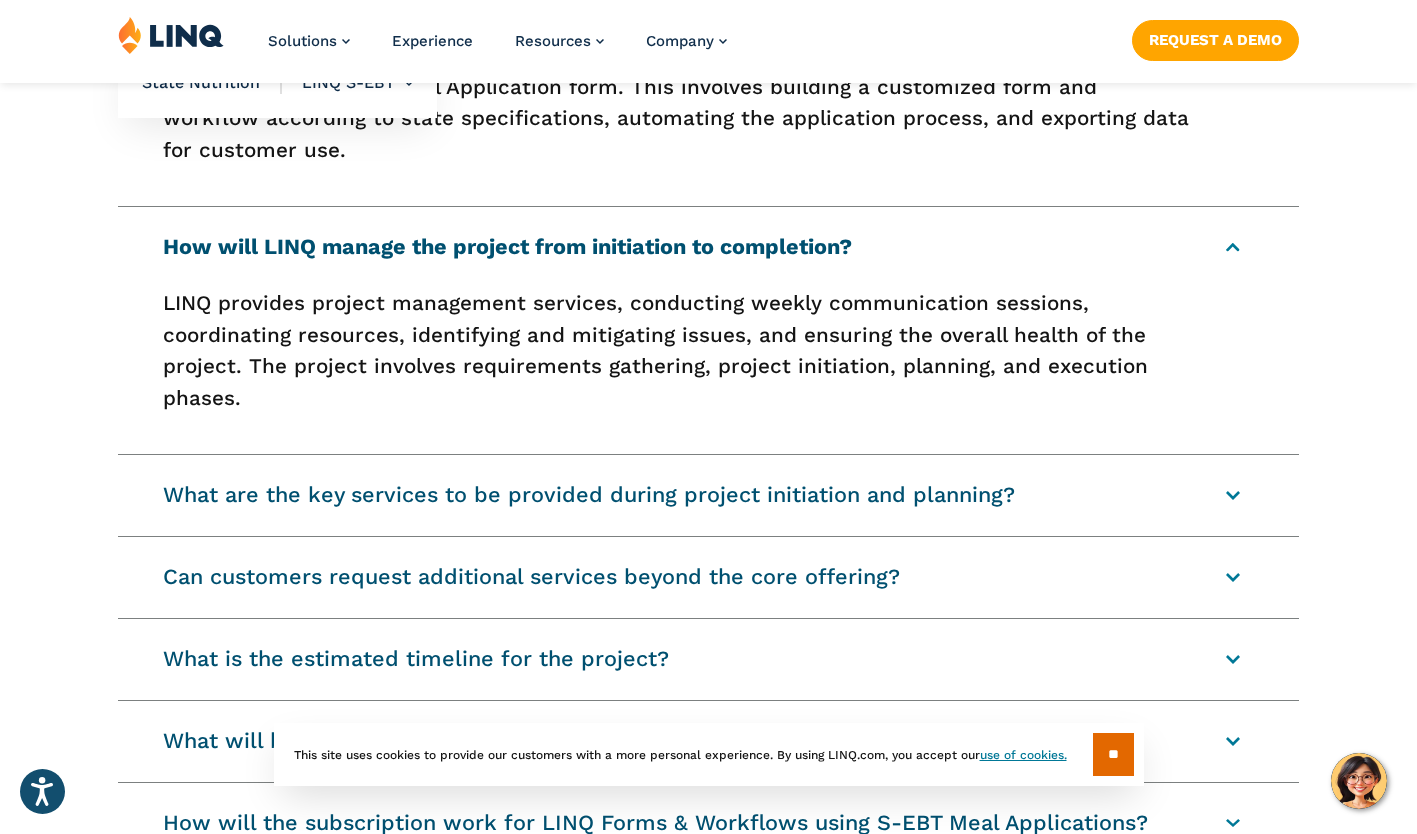 scroll, scrollTop: 2519, scrollLeft: 0, axis: vertical 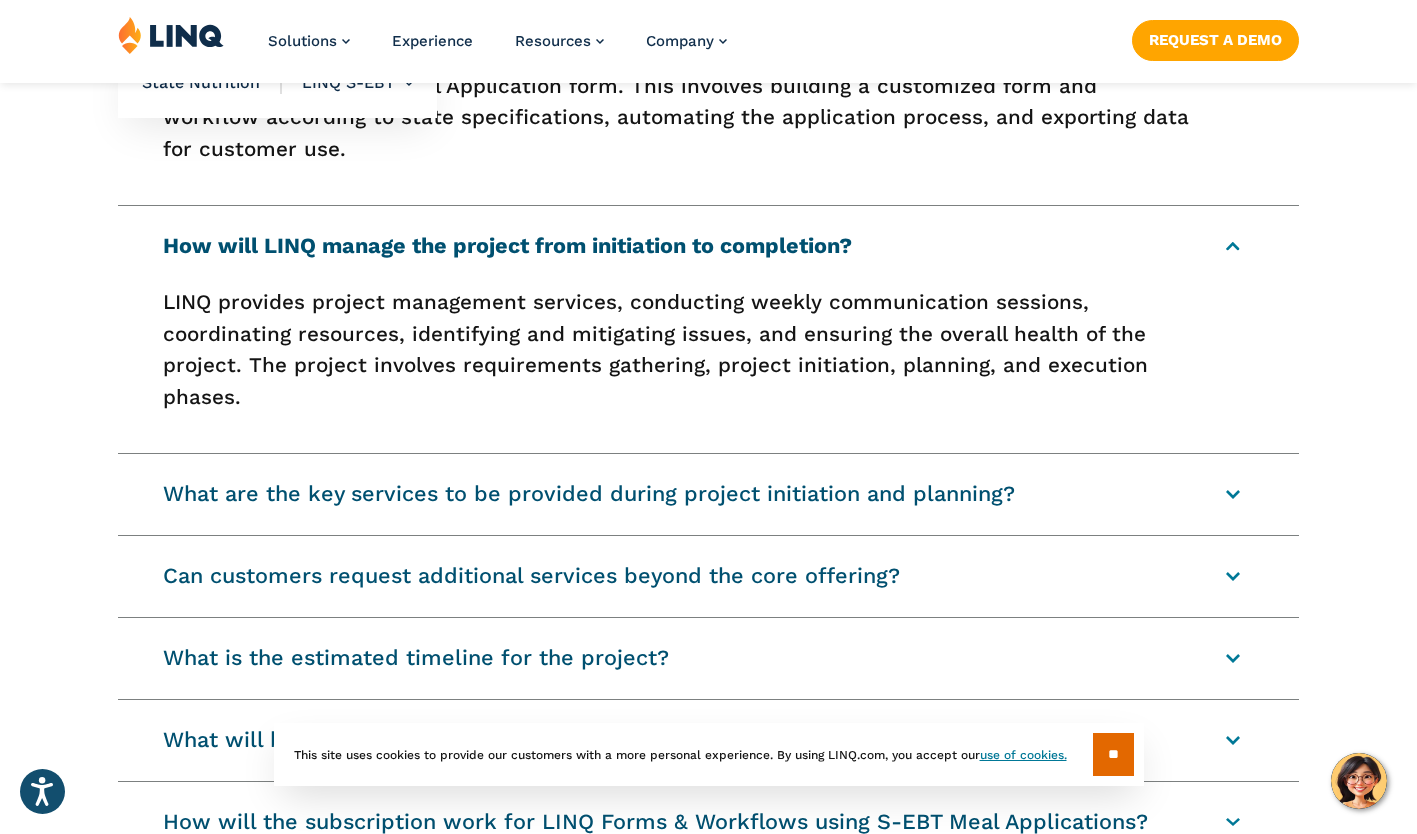 click on "What are the key services to be provided during project initiation and planning?" at bounding box center (708, 494) 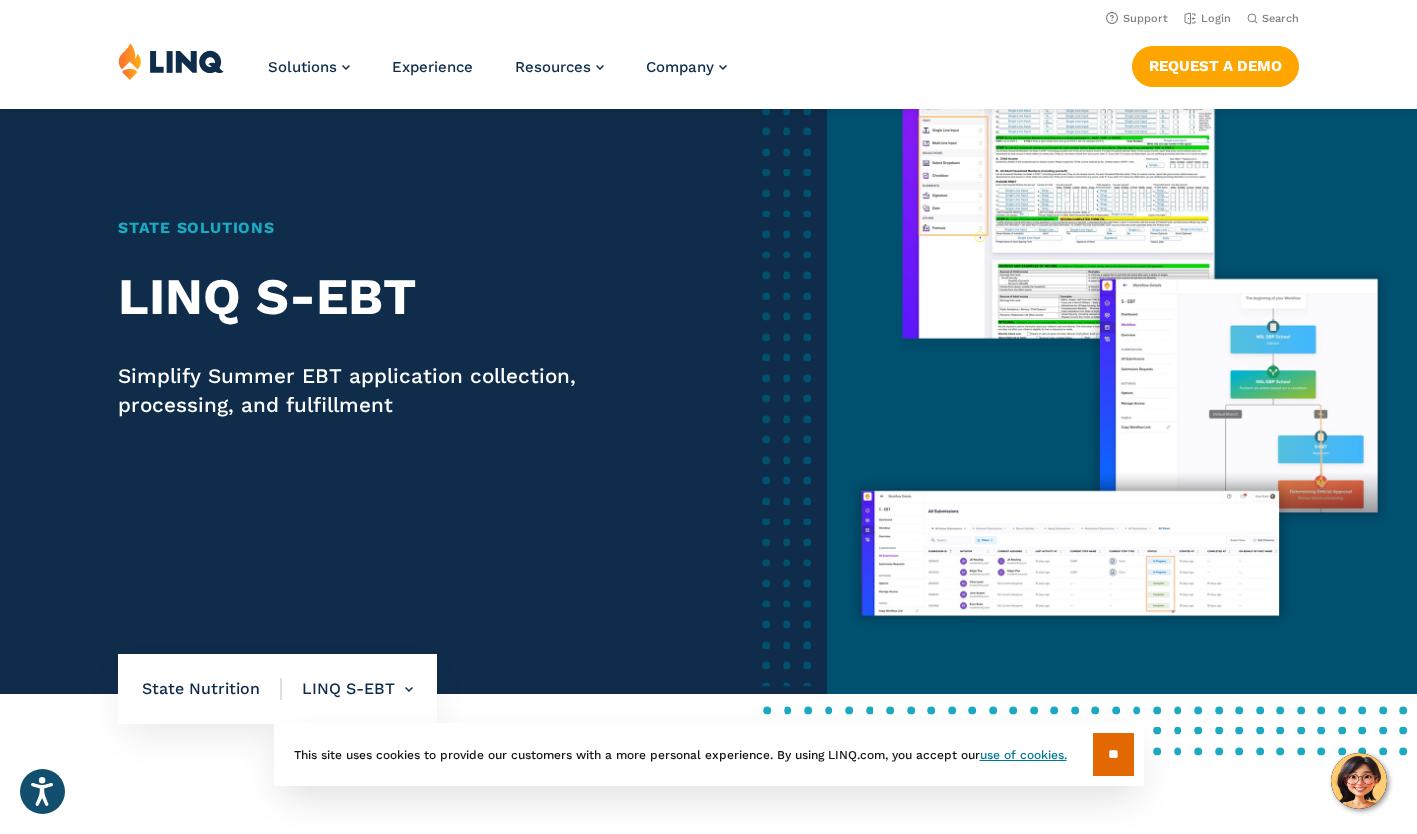 scroll, scrollTop: 0, scrollLeft: 0, axis: both 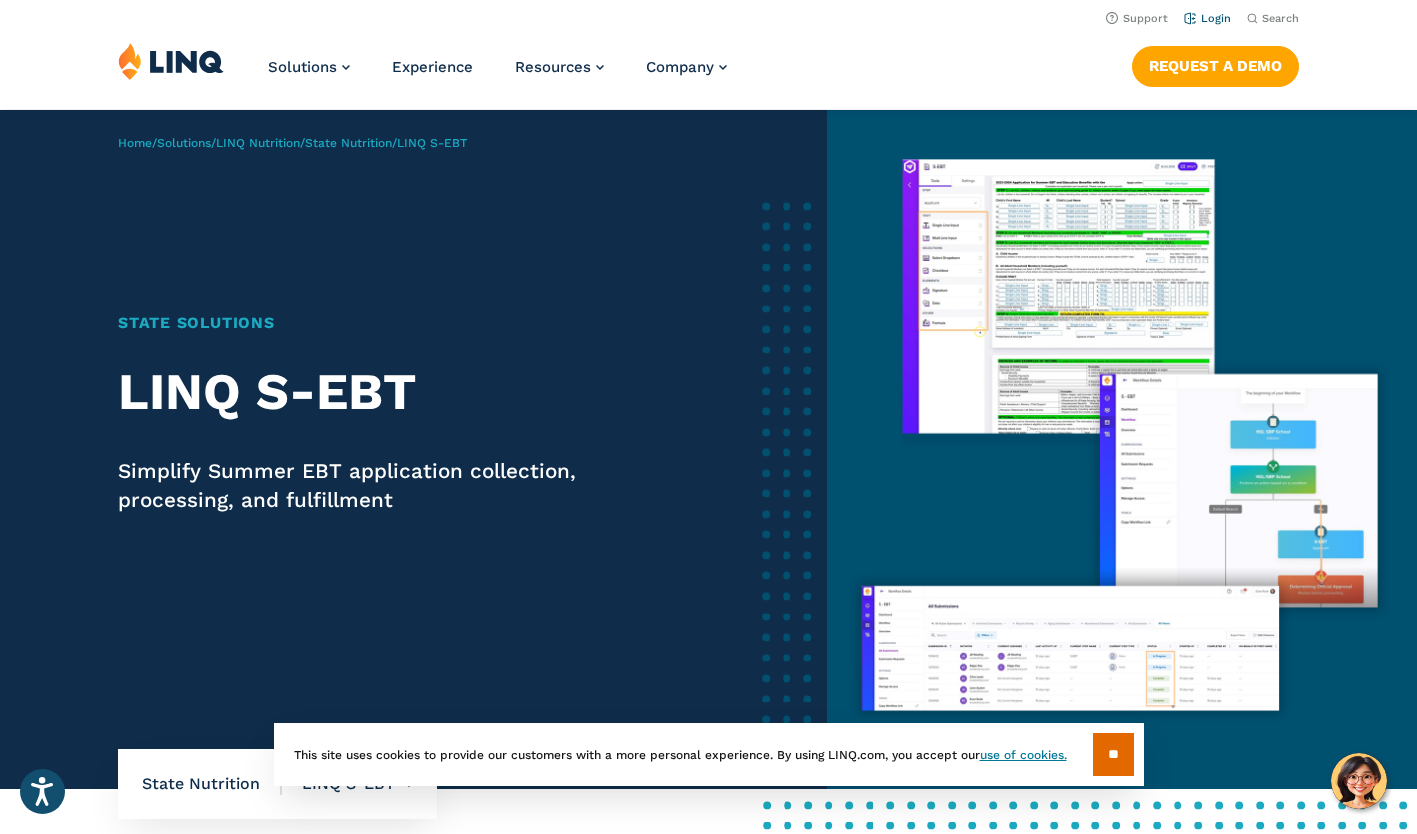 click on "Login" at bounding box center (1207, 17) 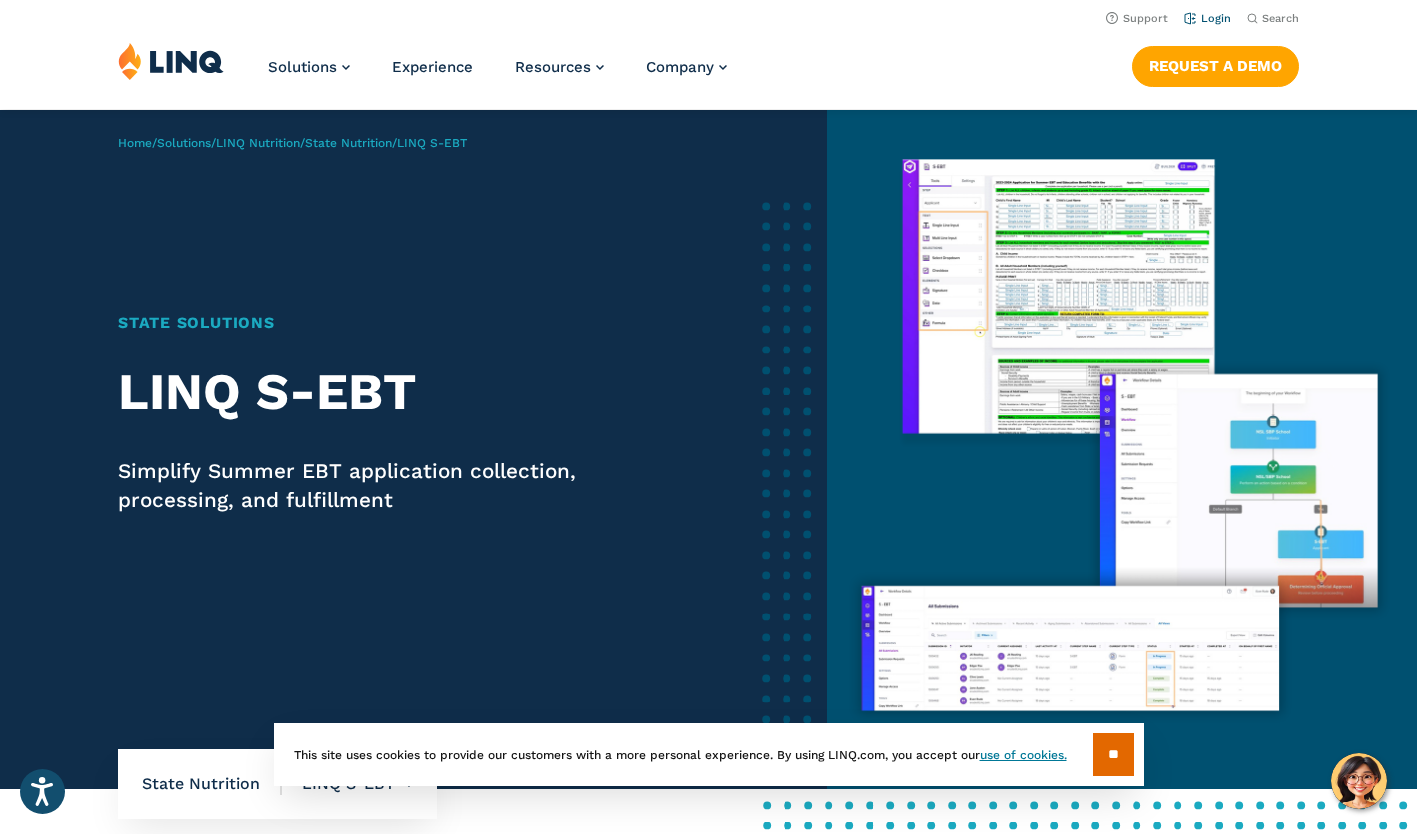 click on "Login" at bounding box center [1207, 18] 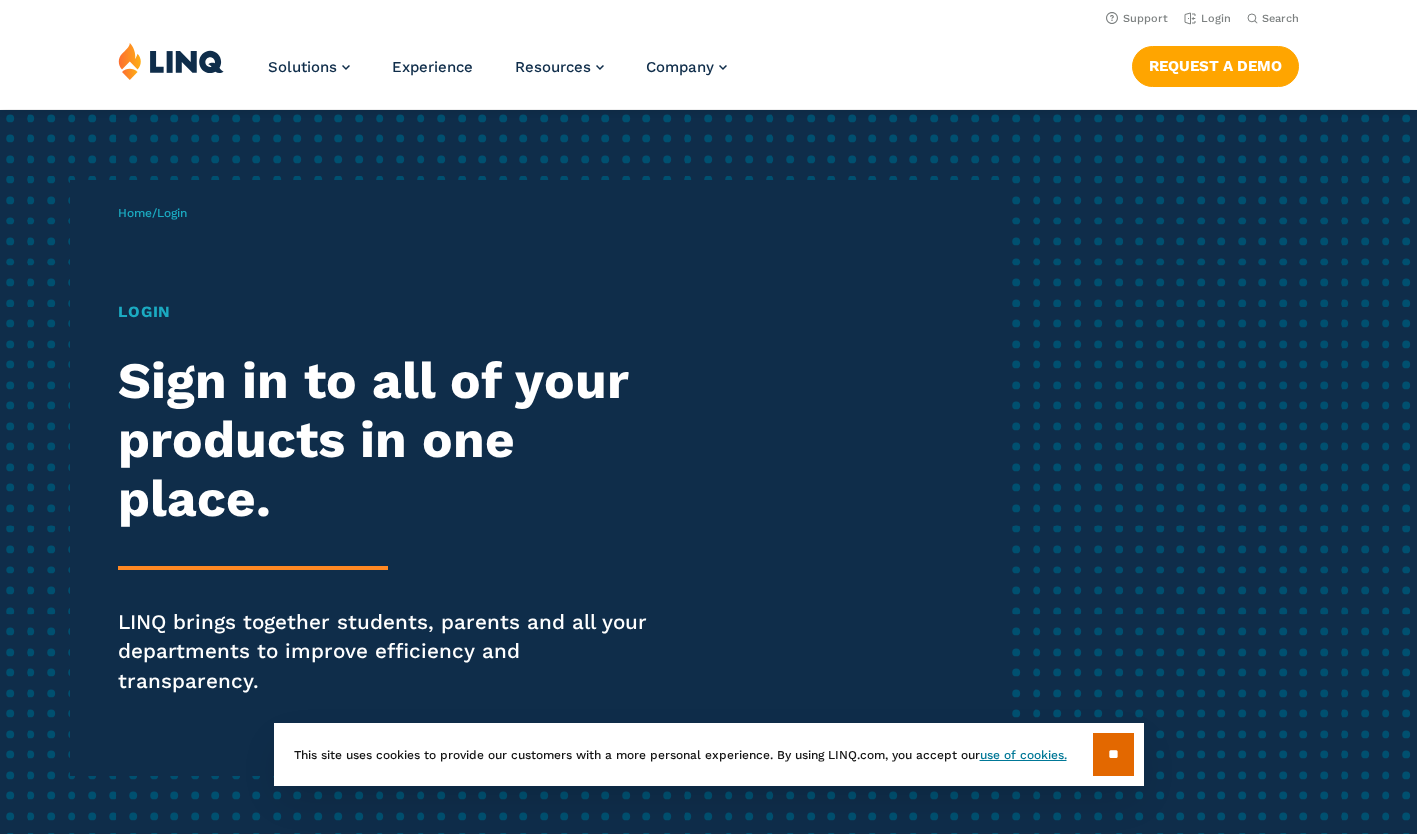 scroll, scrollTop: 0, scrollLeft: 0, axis: both 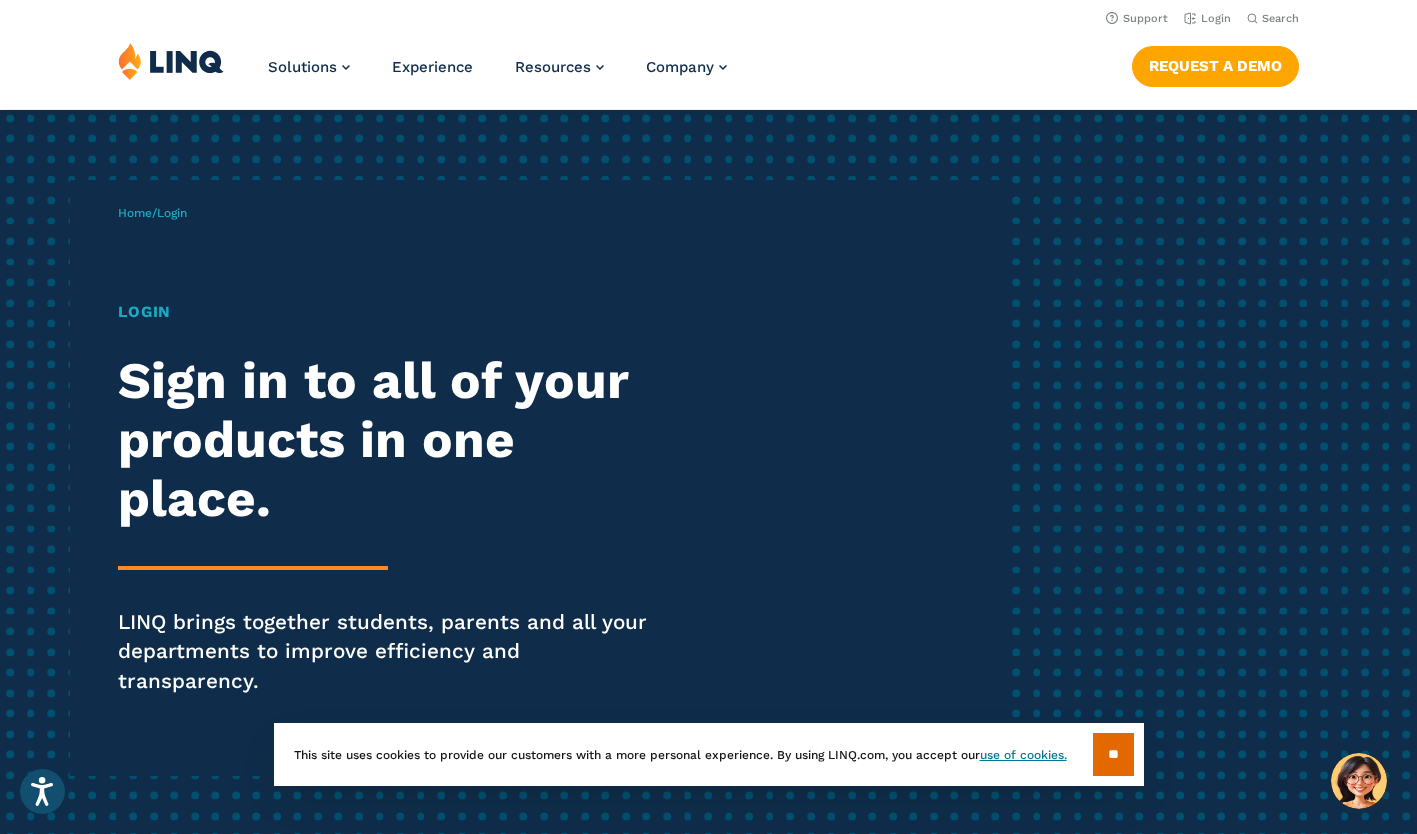 click on "Login" at bounding box center (391, 312) 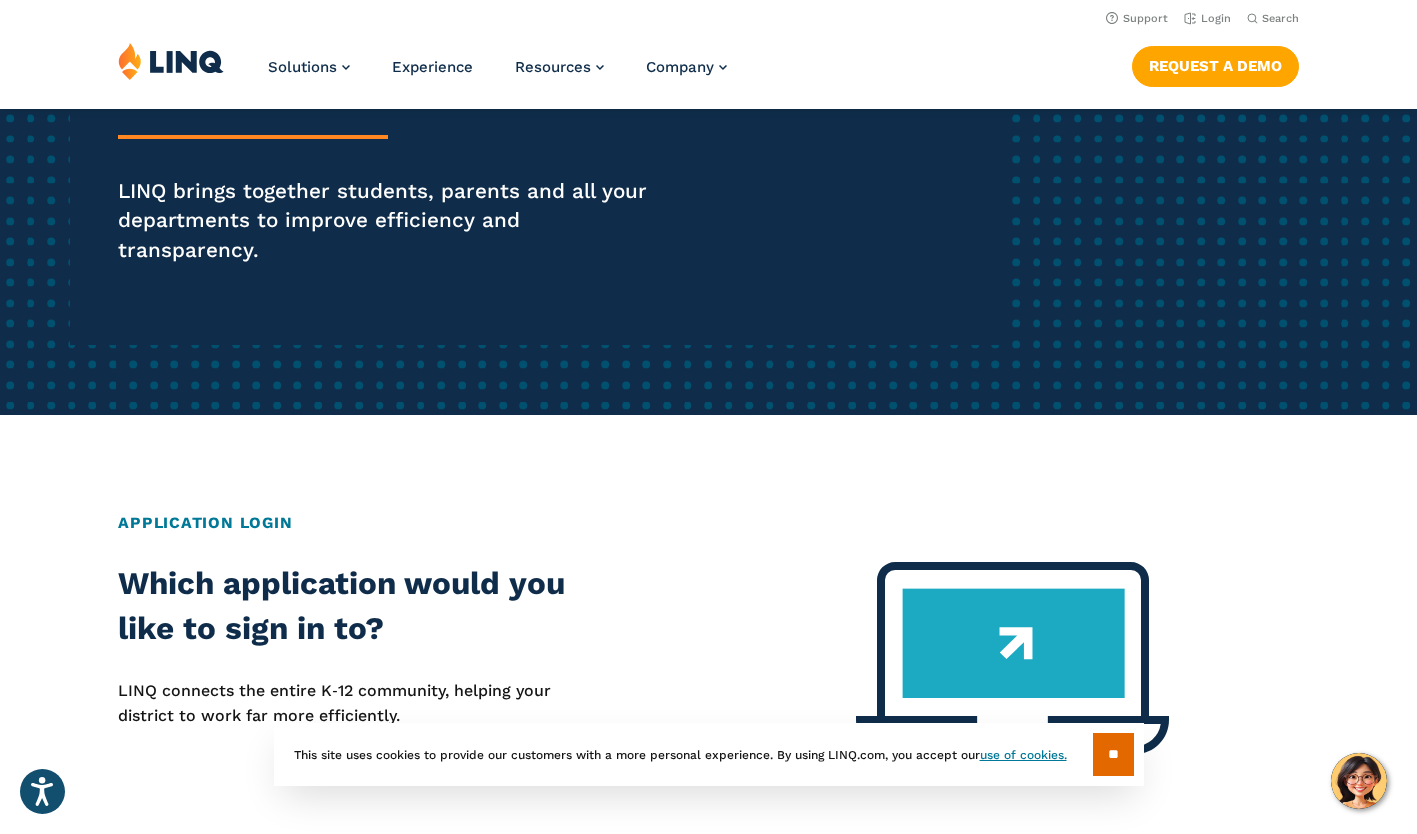 scroll, scrollTop: 0, scrollLeft: 0, axis: both 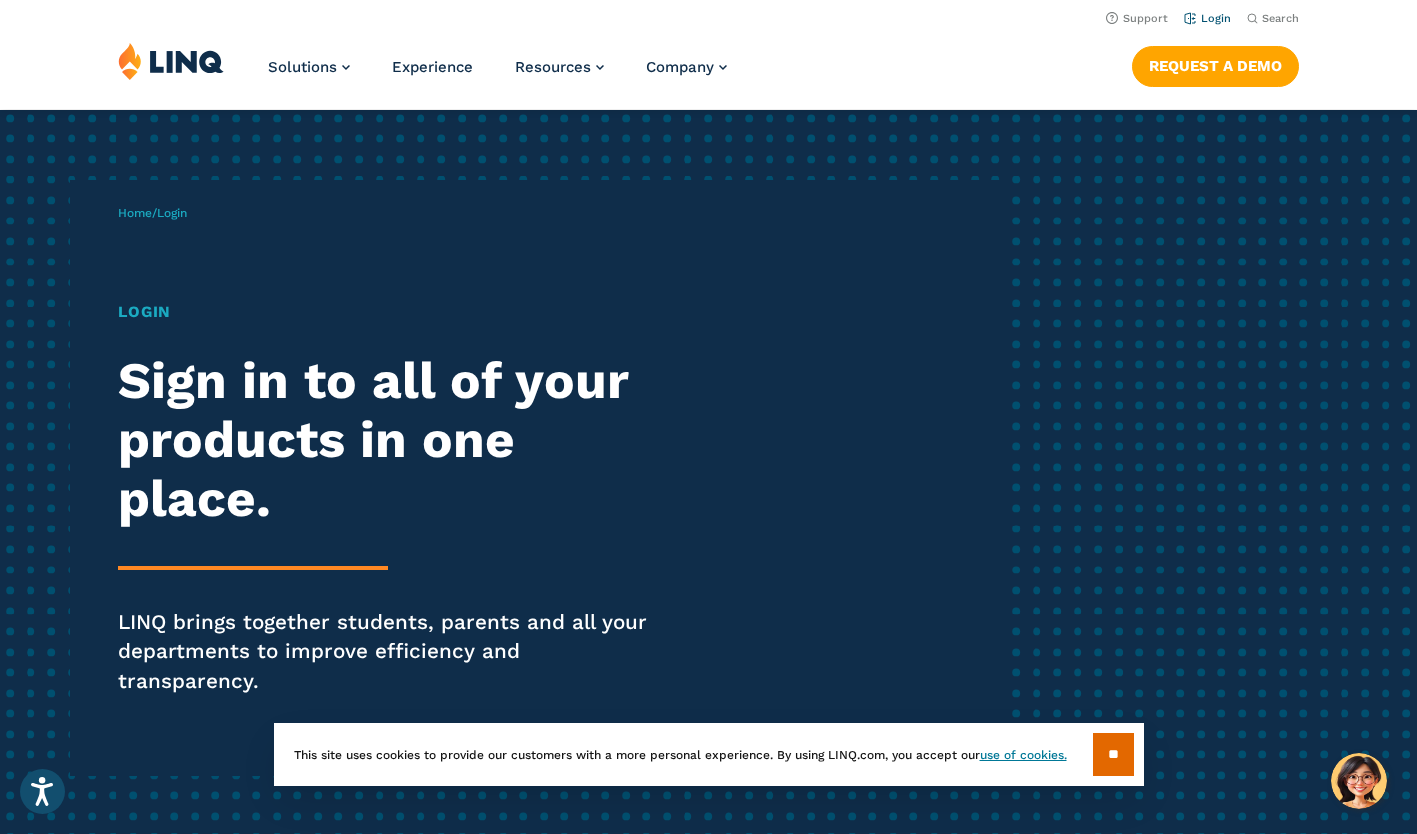 click on "Login" at bounding box center (1207, 18) 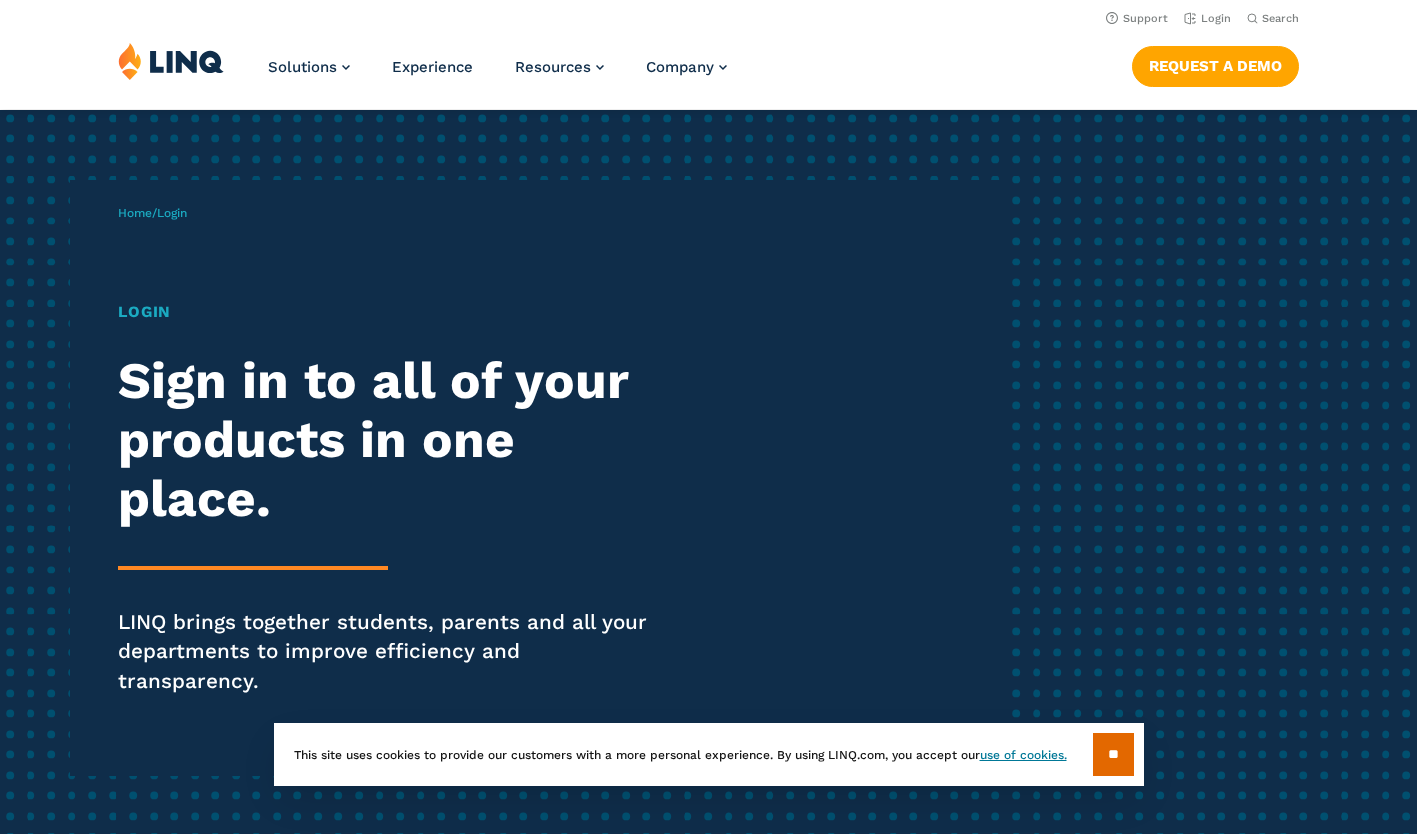scroll, scrollTop: 0, scrollLeft: 0, axis: both 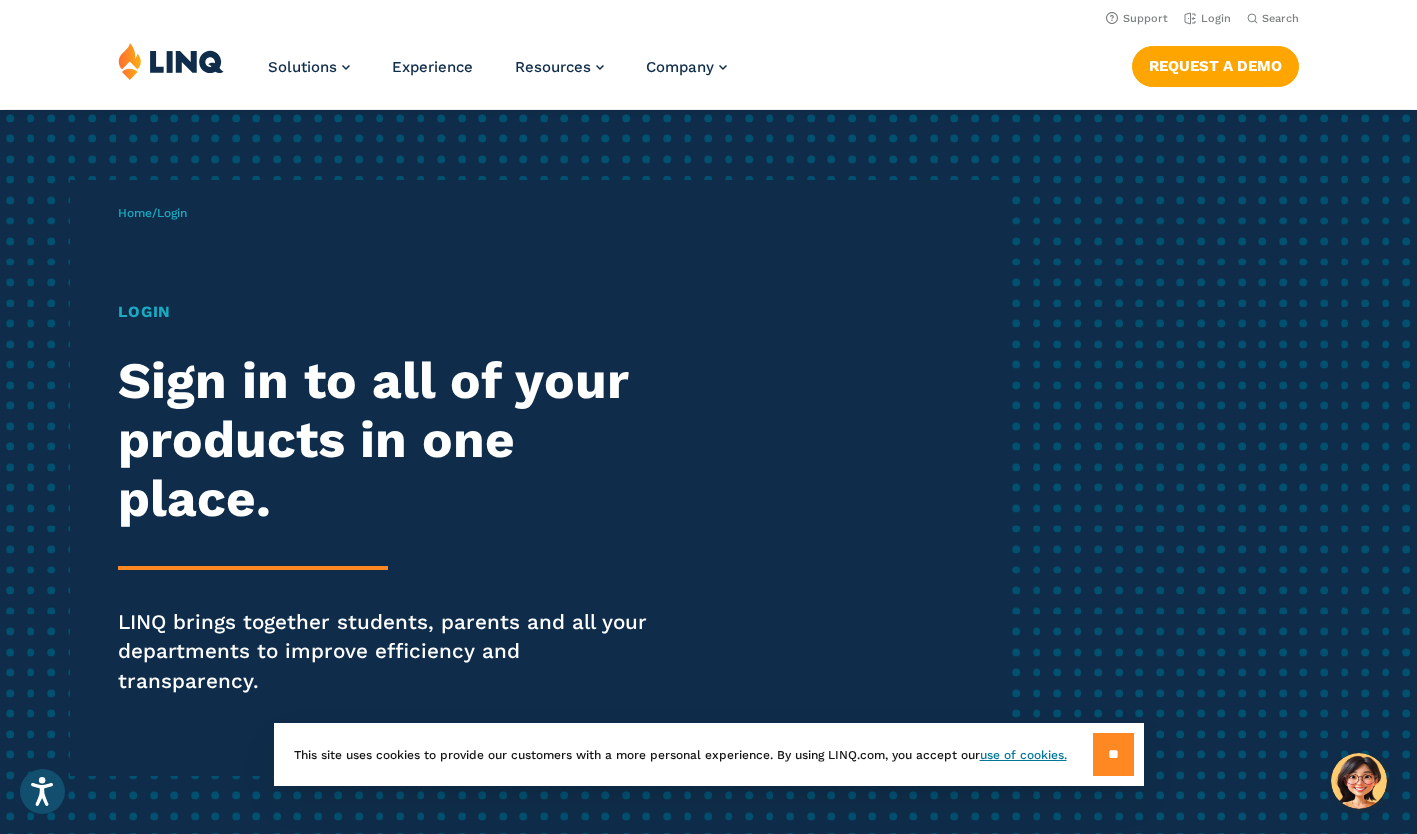 click on "**" at bounding box center [1113, 754] 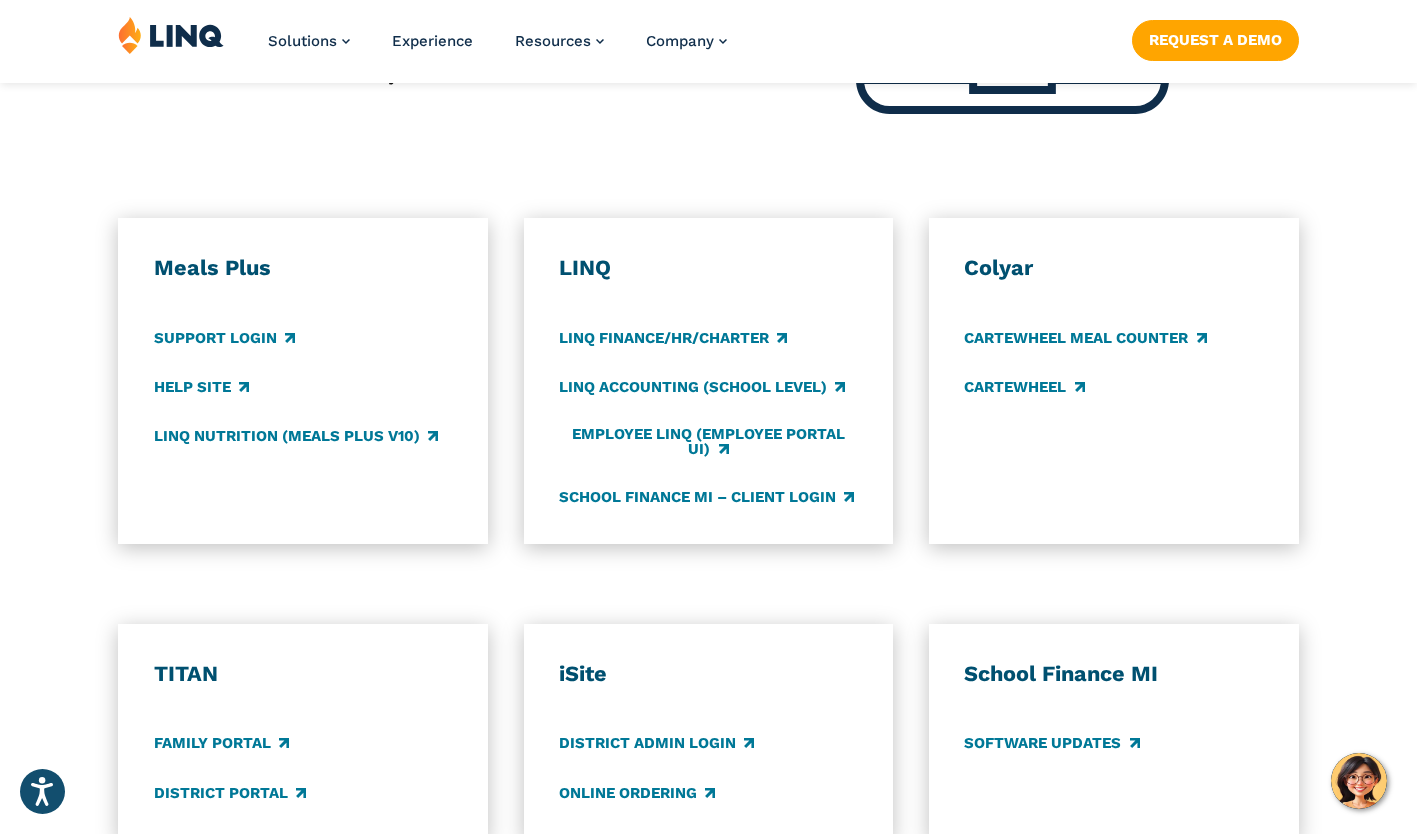 scroll, scrollTop: 1072, scrollLeft: 0, axis: vertical 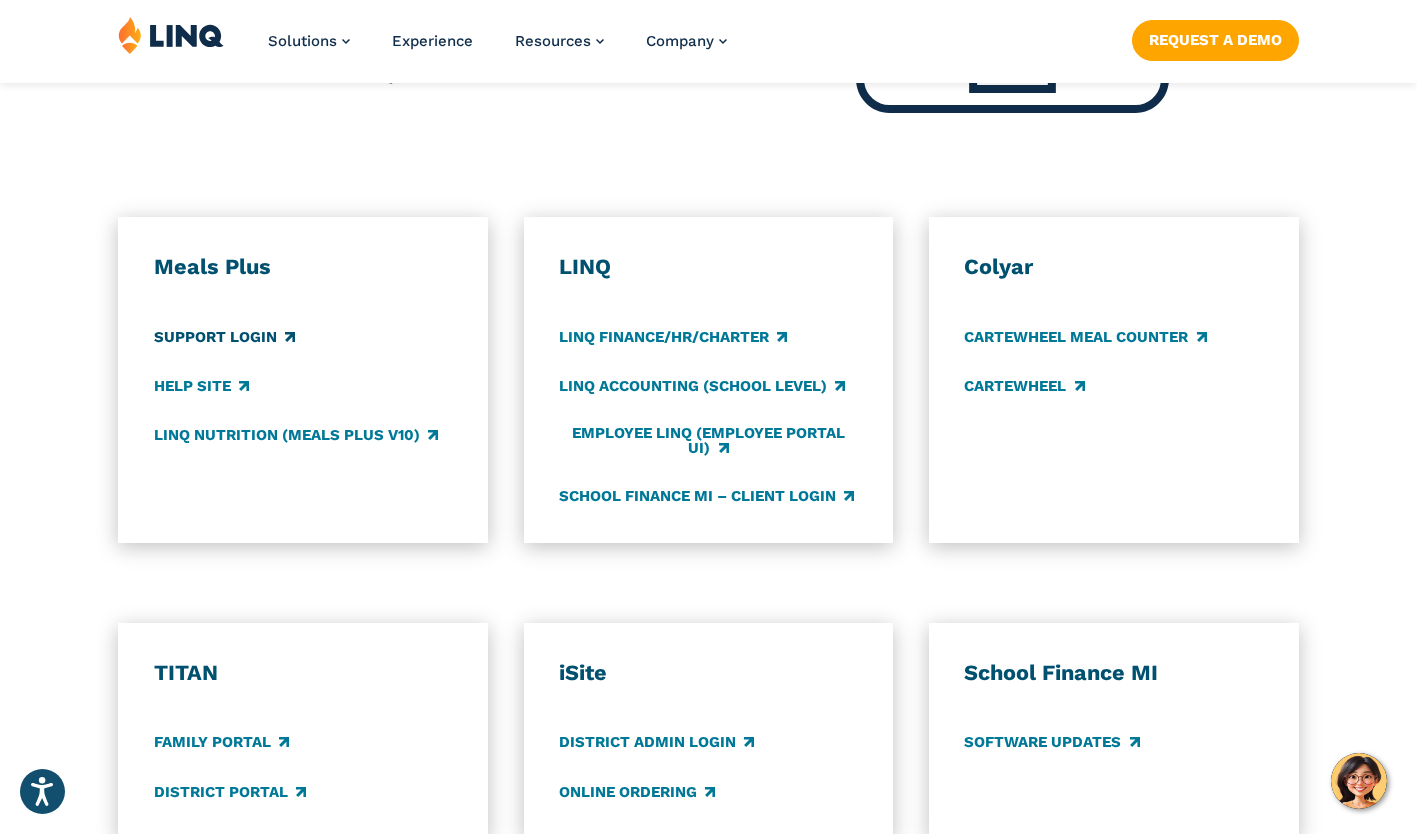 click on "Support Login" at bounding box center (224, 337) 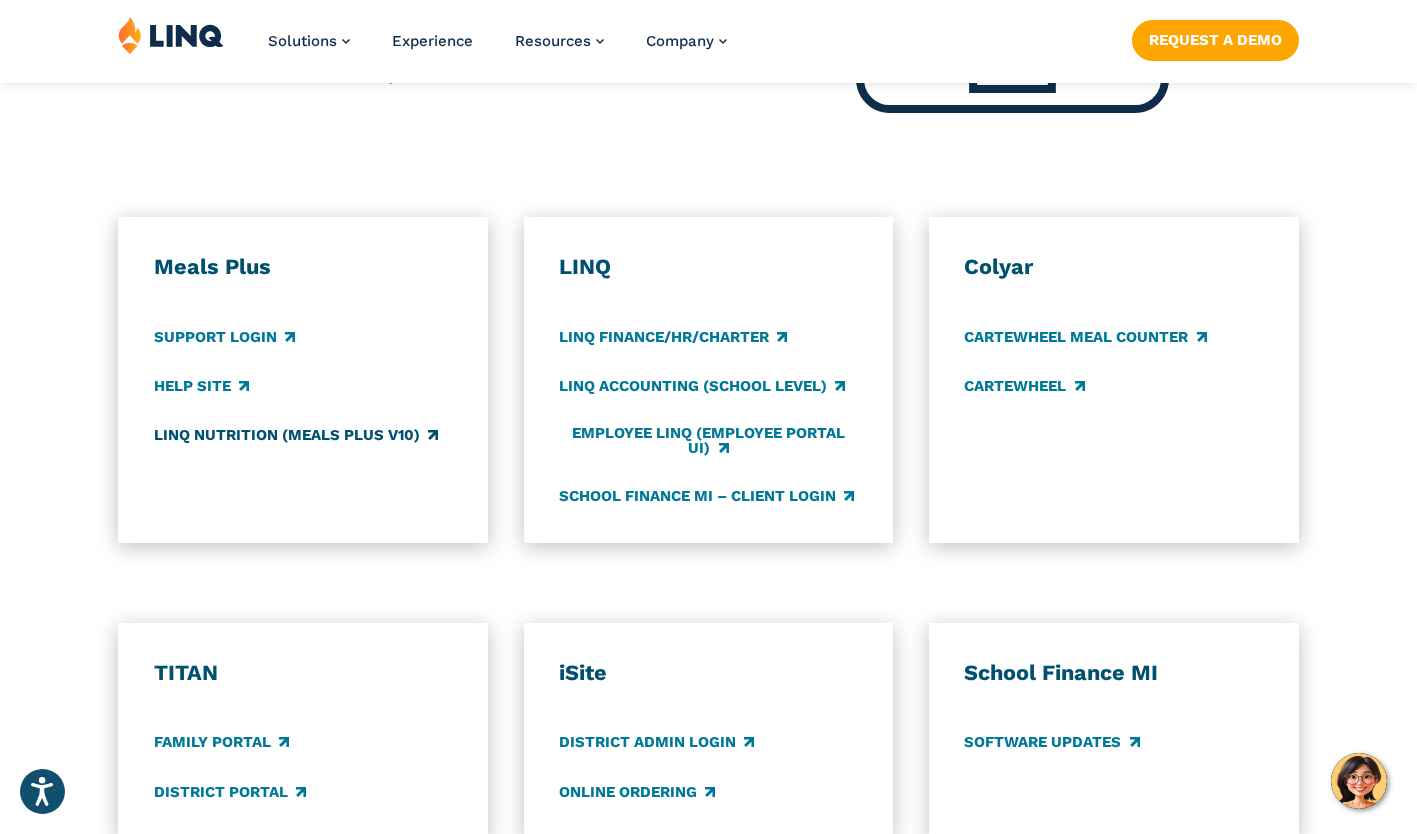 click on "LINQ Nutrition (Meals Plus v10)" at bounding box center (296, 436) 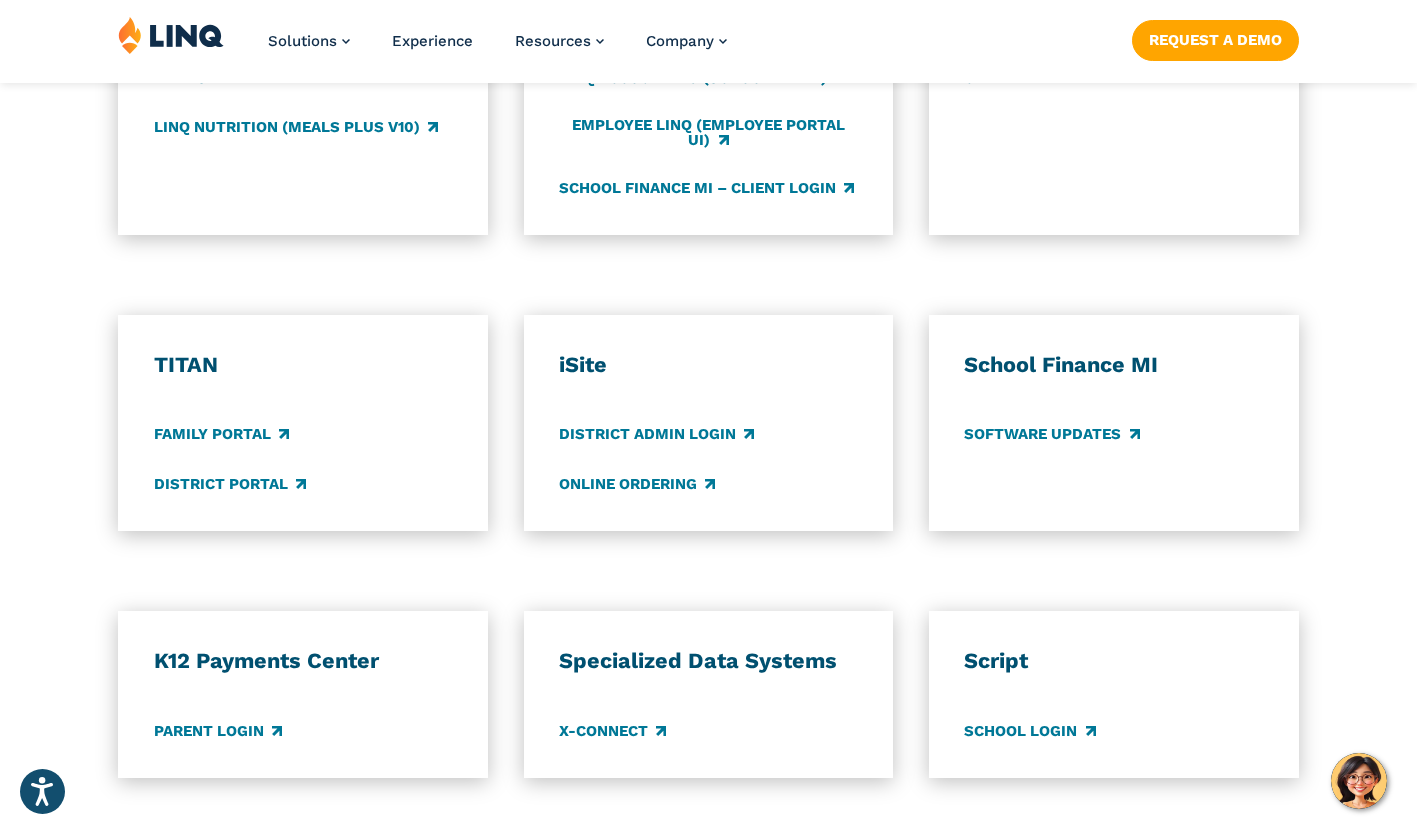 scroll, scrollTop: 1381, scrollLeft: 0, axis: vertical 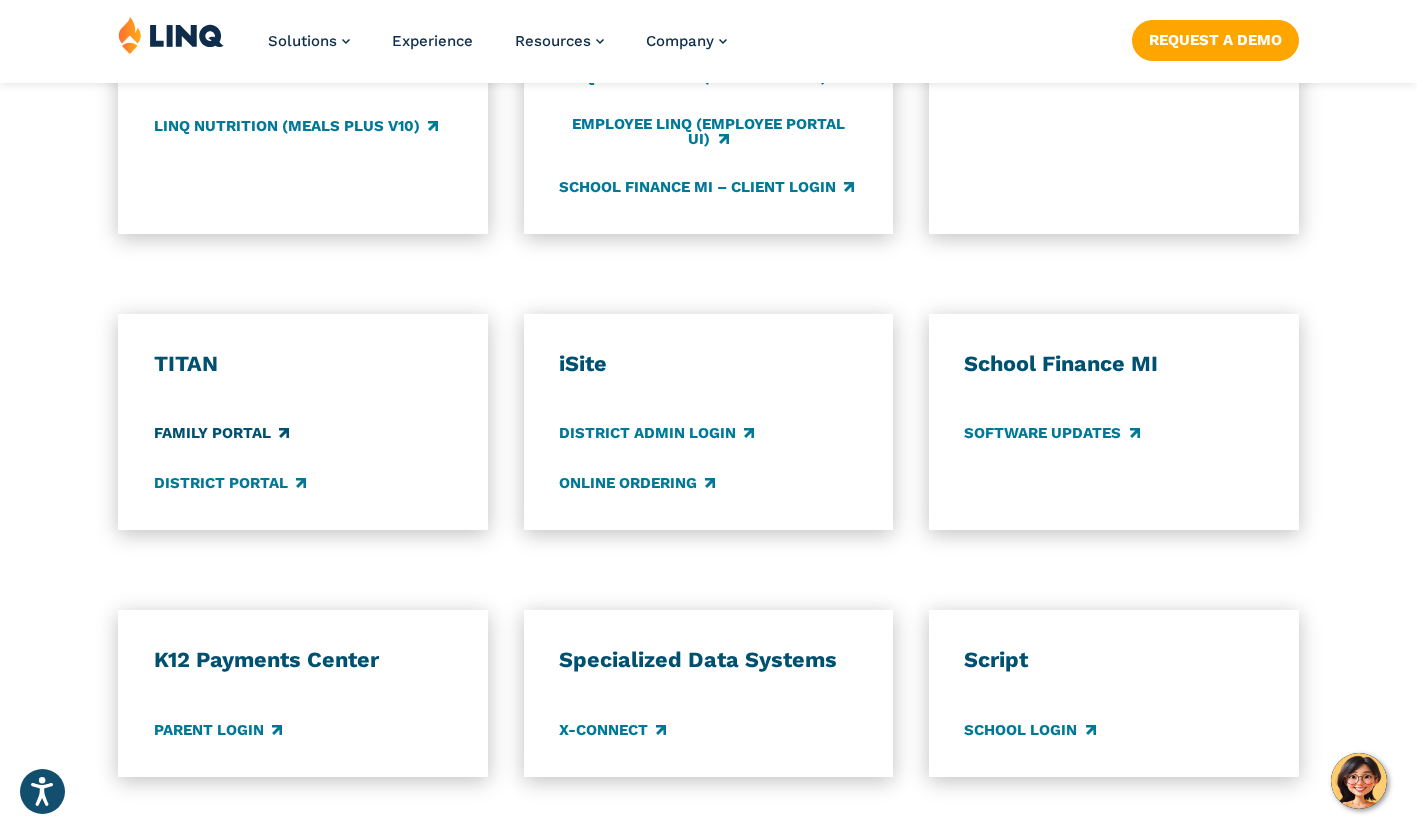 click on "Family Portal" at bounding box center (221, 434) 